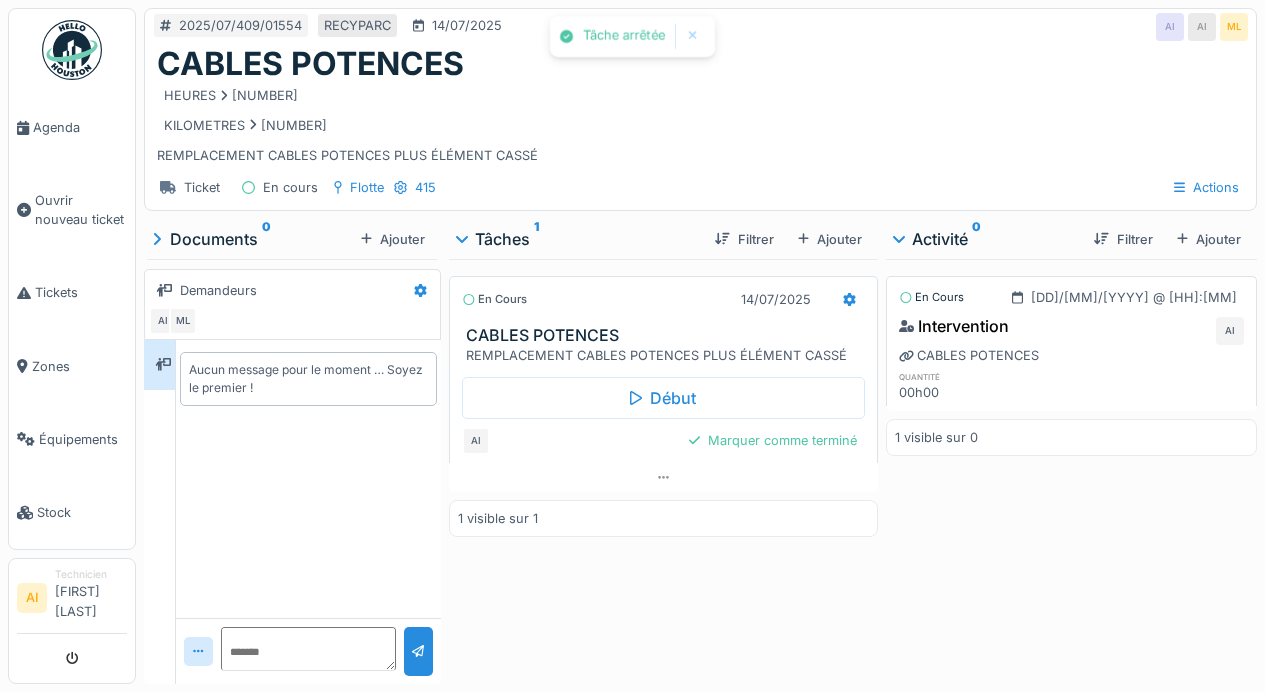 scroll, scrollTop: 0, scrollLeft: 0, axis: both 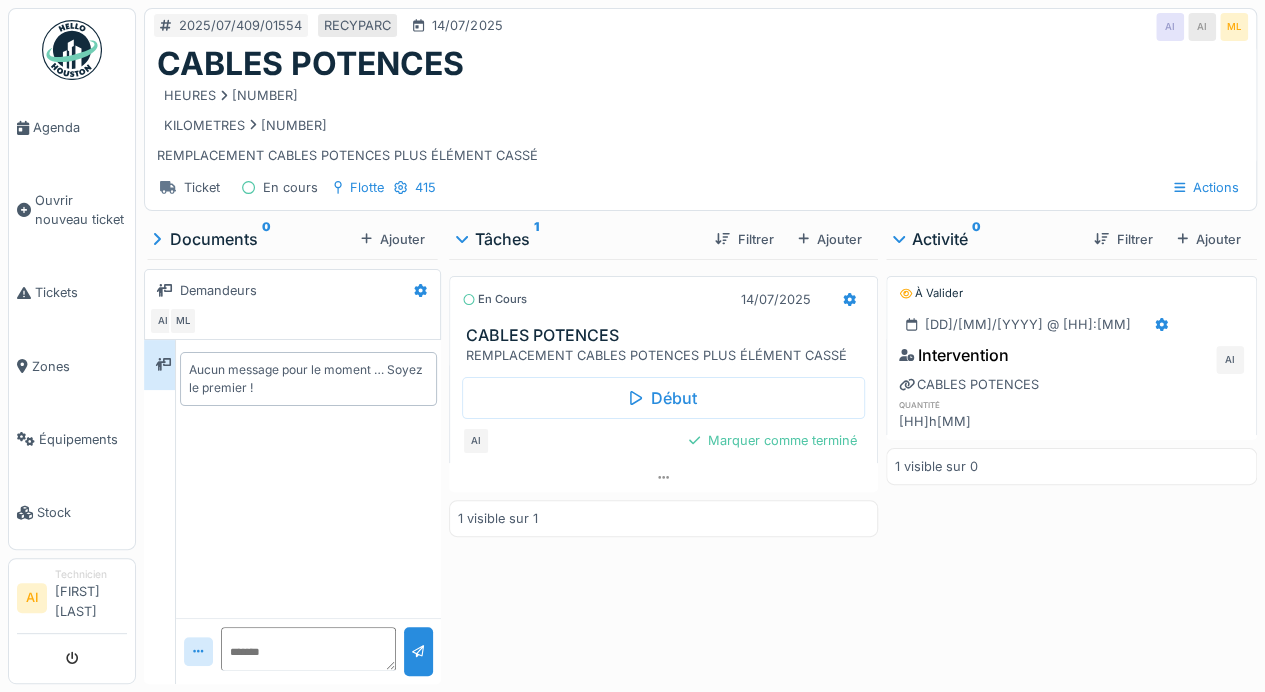 click on "Ouvrir nouveau ticket" at bounding box center [81, 210] 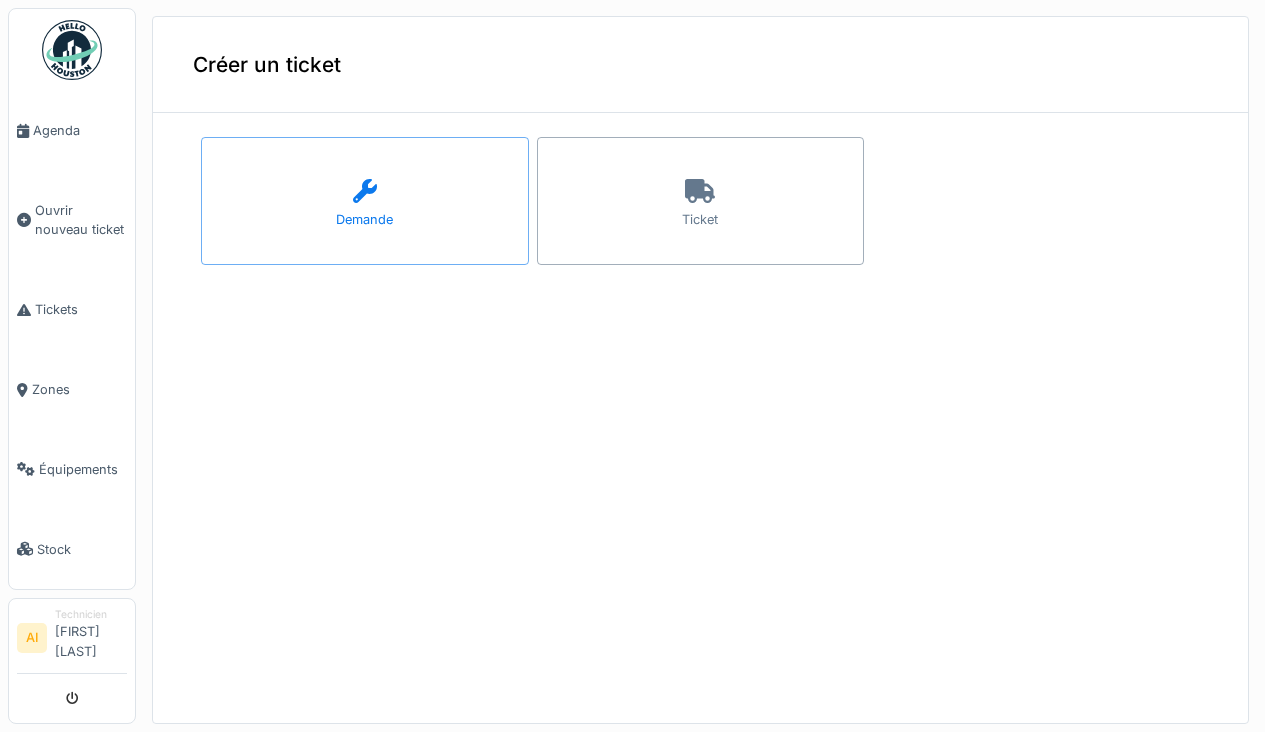 scroll, scrollTop: 0, scrollLeft: 0, axis: both 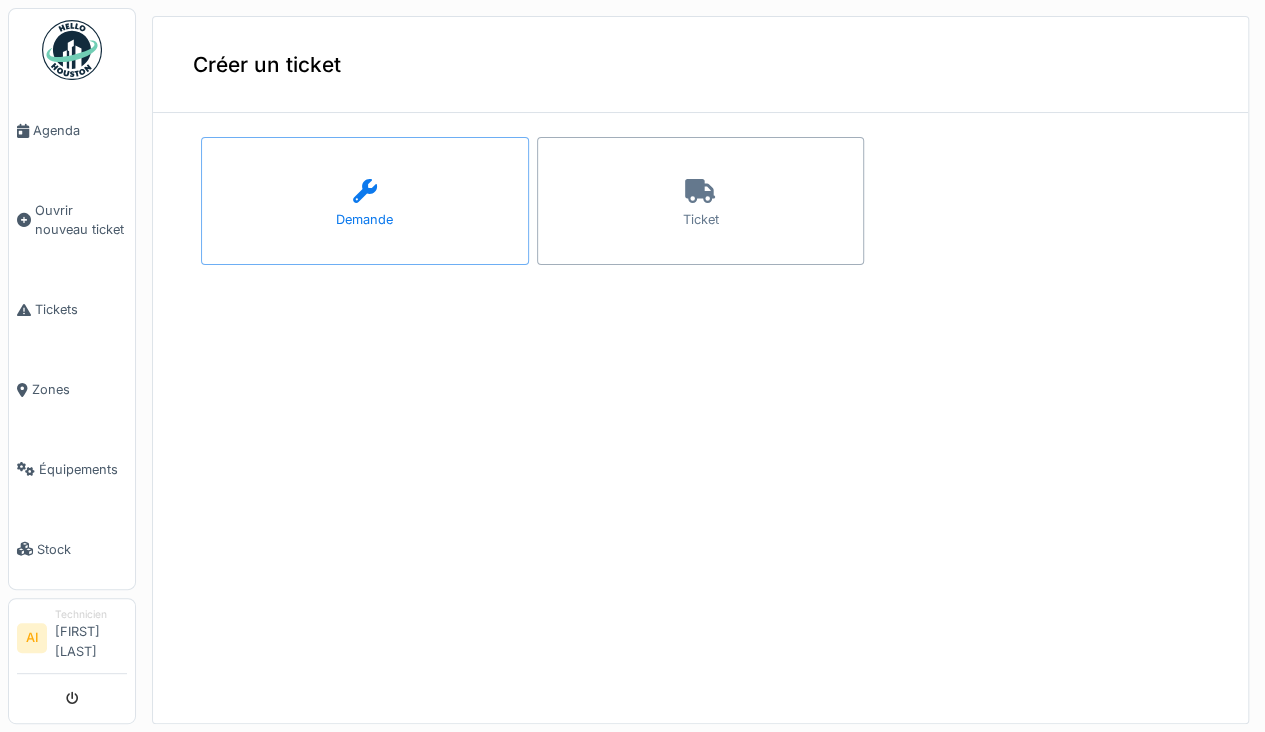 click on "Ticket" at bounding box center [701, 201] 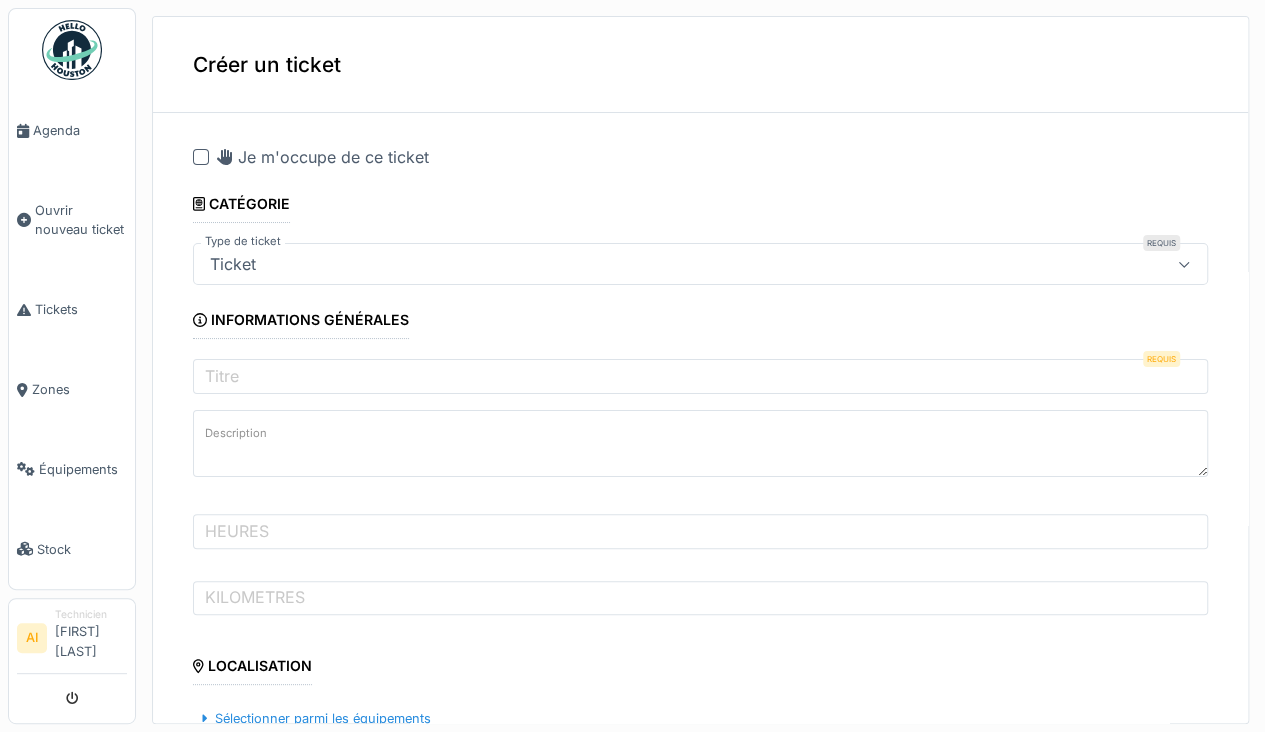 click at bounding box center [201, 157] 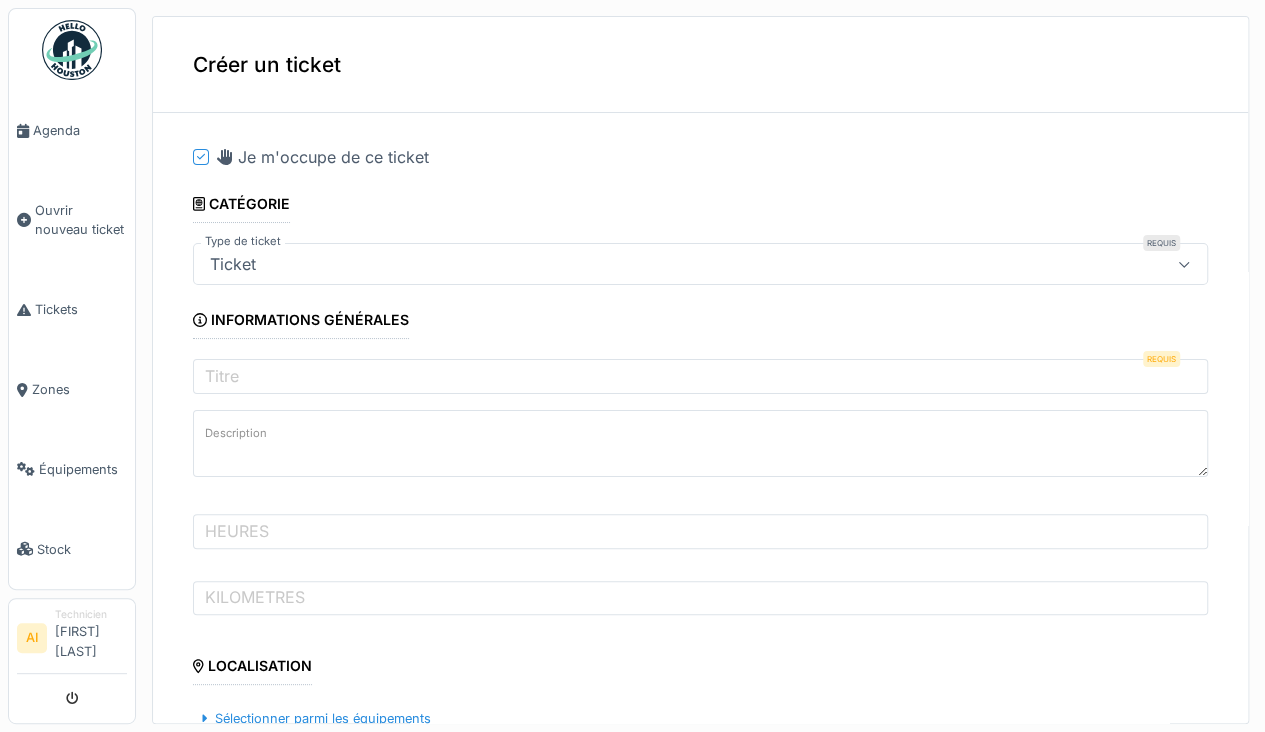 click on "Ticket" at bounding box center (700, 264) 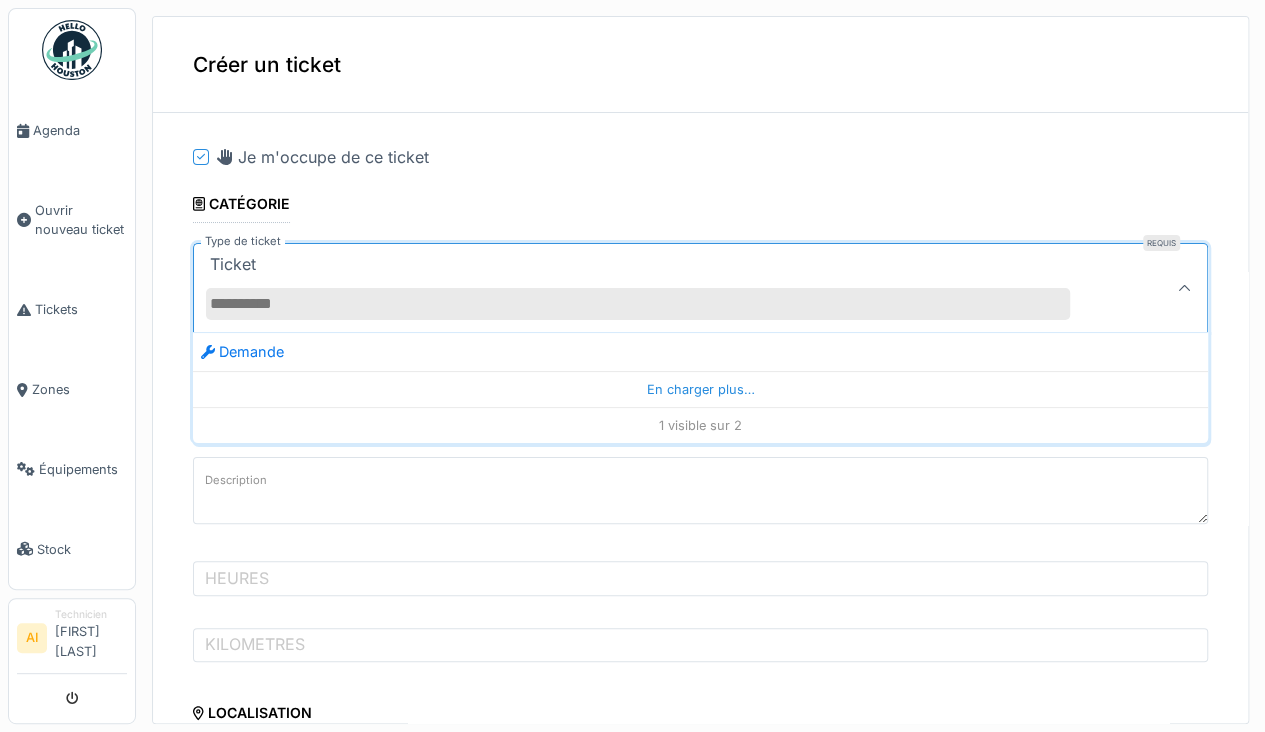 click at bounding box center [1184, 288] 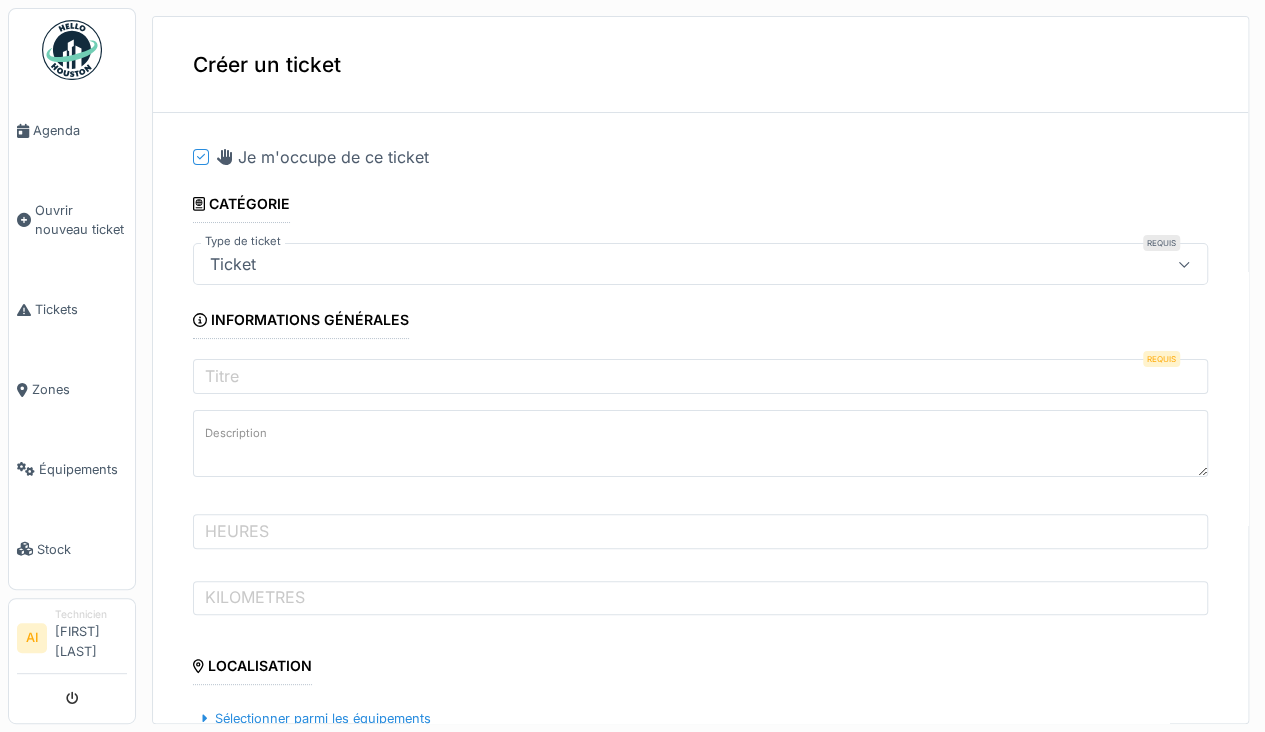 click on "Titre" at bounding box center [222, 376] 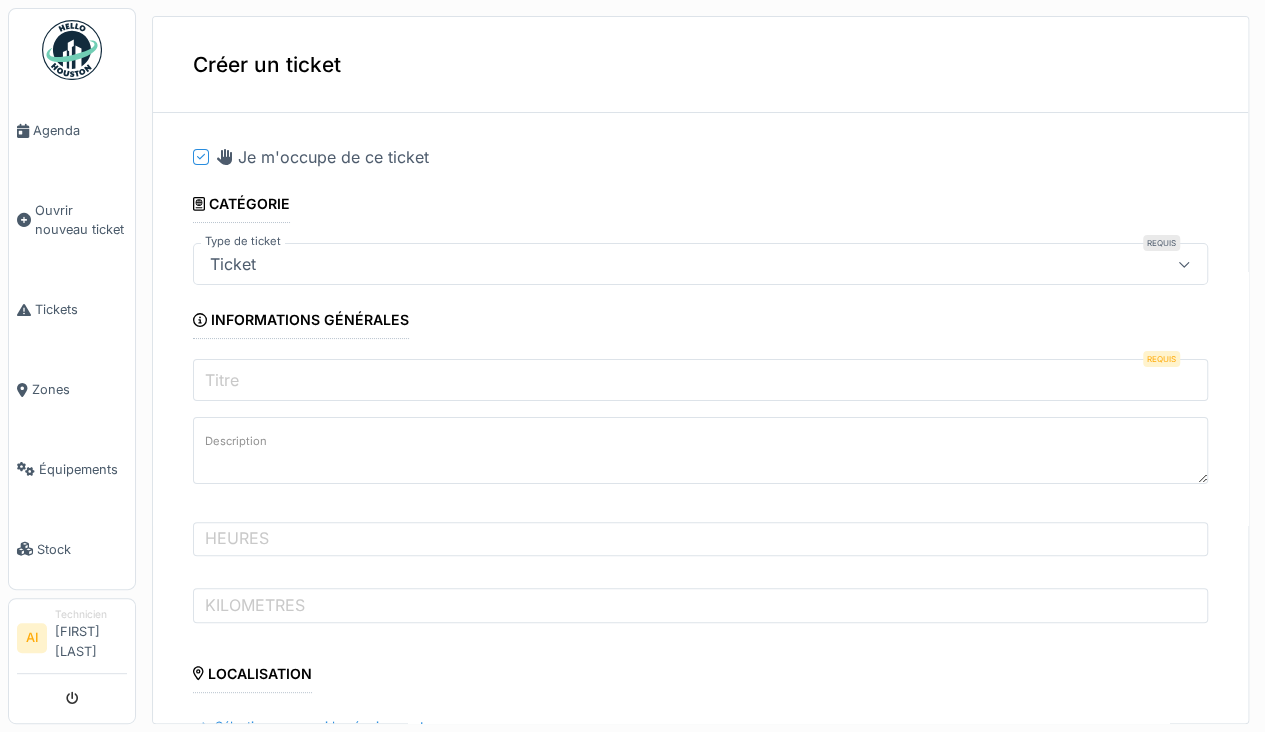 click on "Titre" at bounding box center (700, 380) 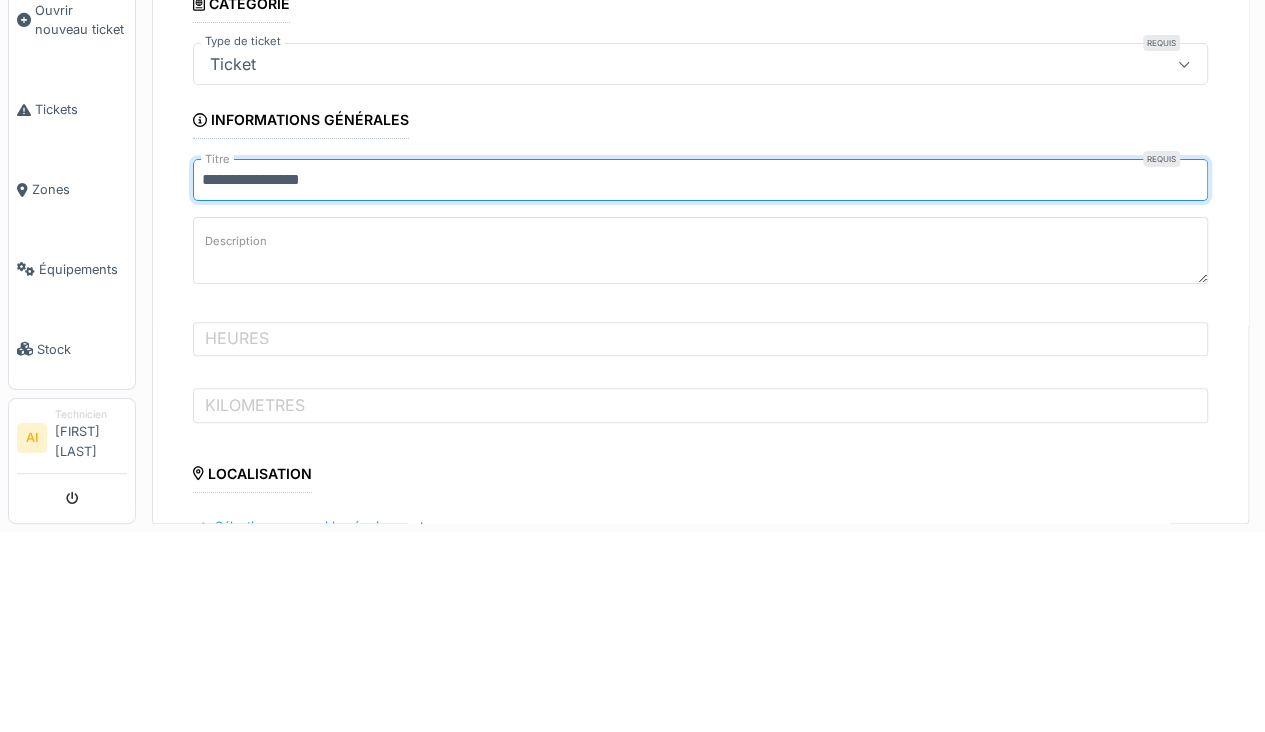 type on "**********" 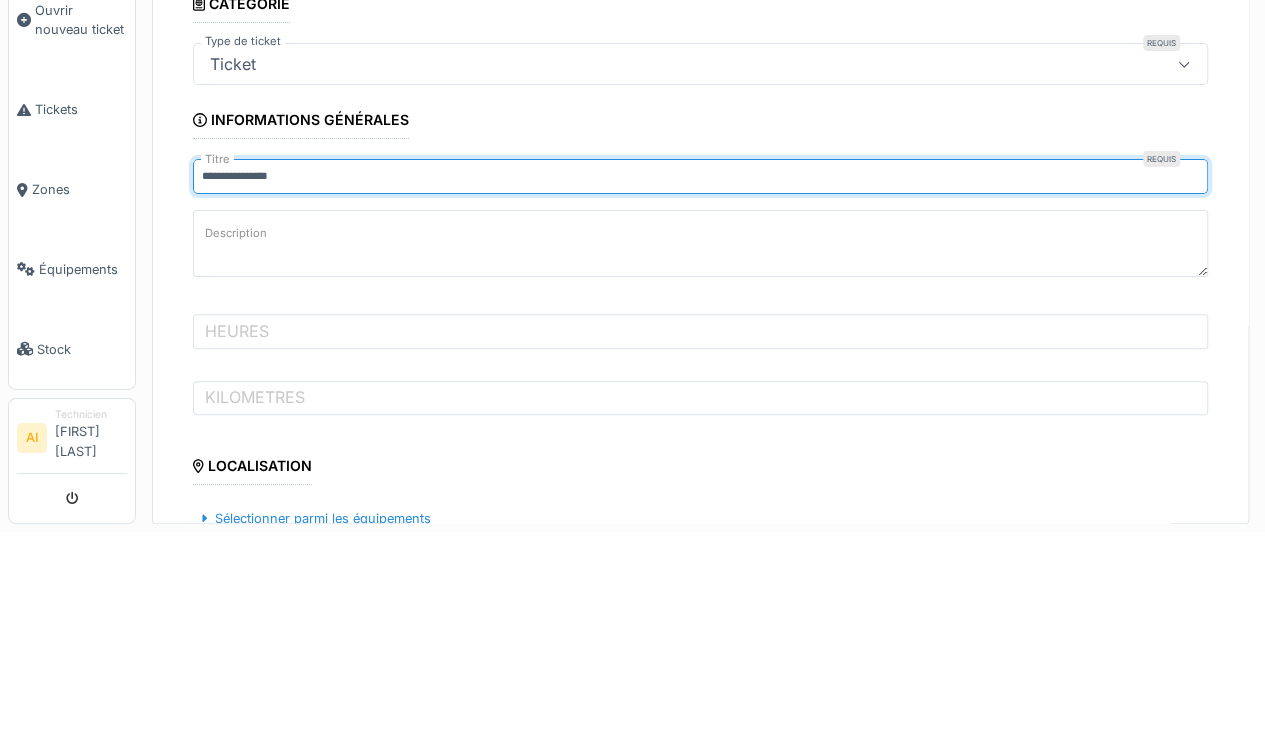click on "Description" at bounding box center (236, 433) 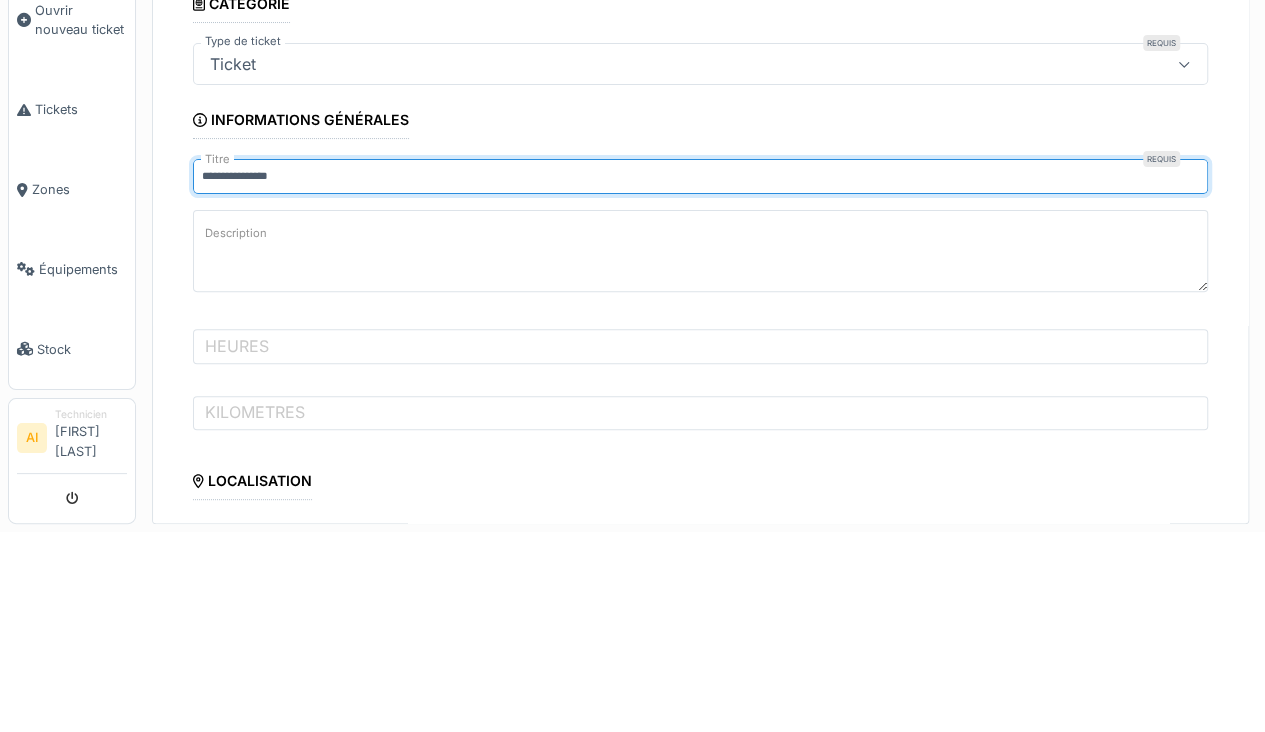 click on "Description" at bounding box center [700, 451] 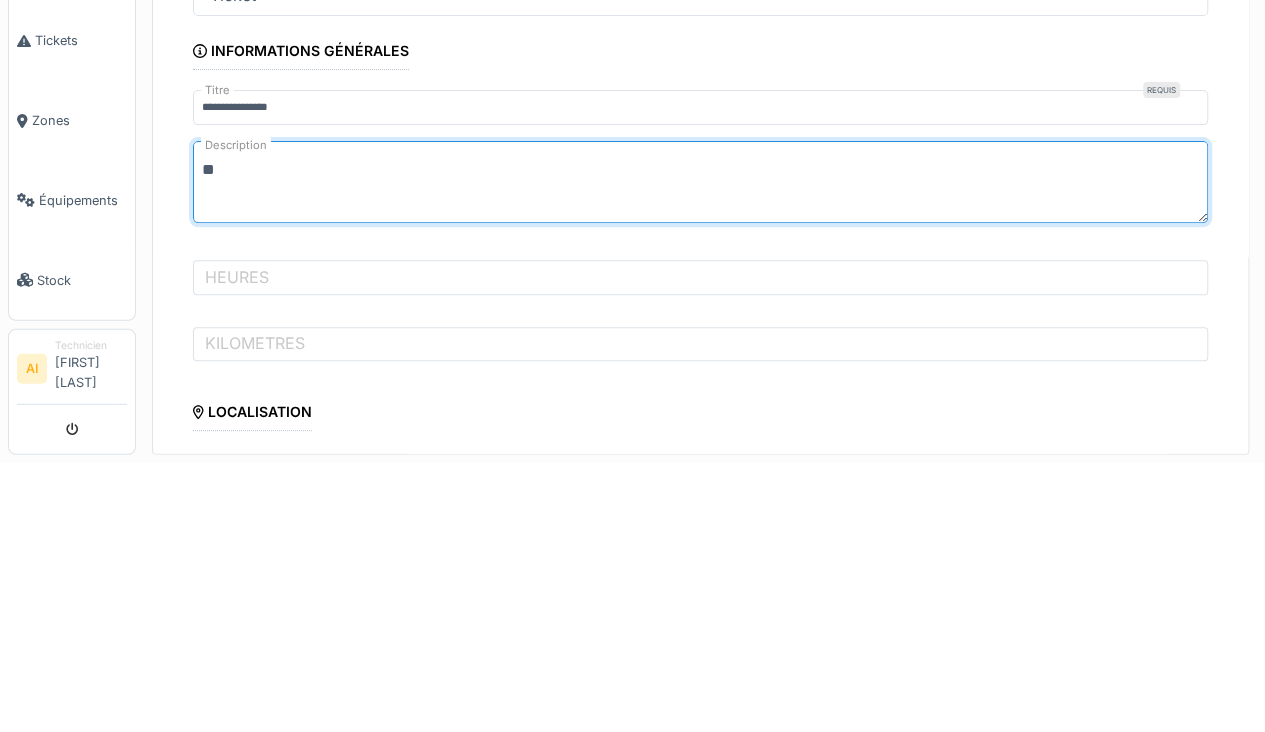 type on "*" 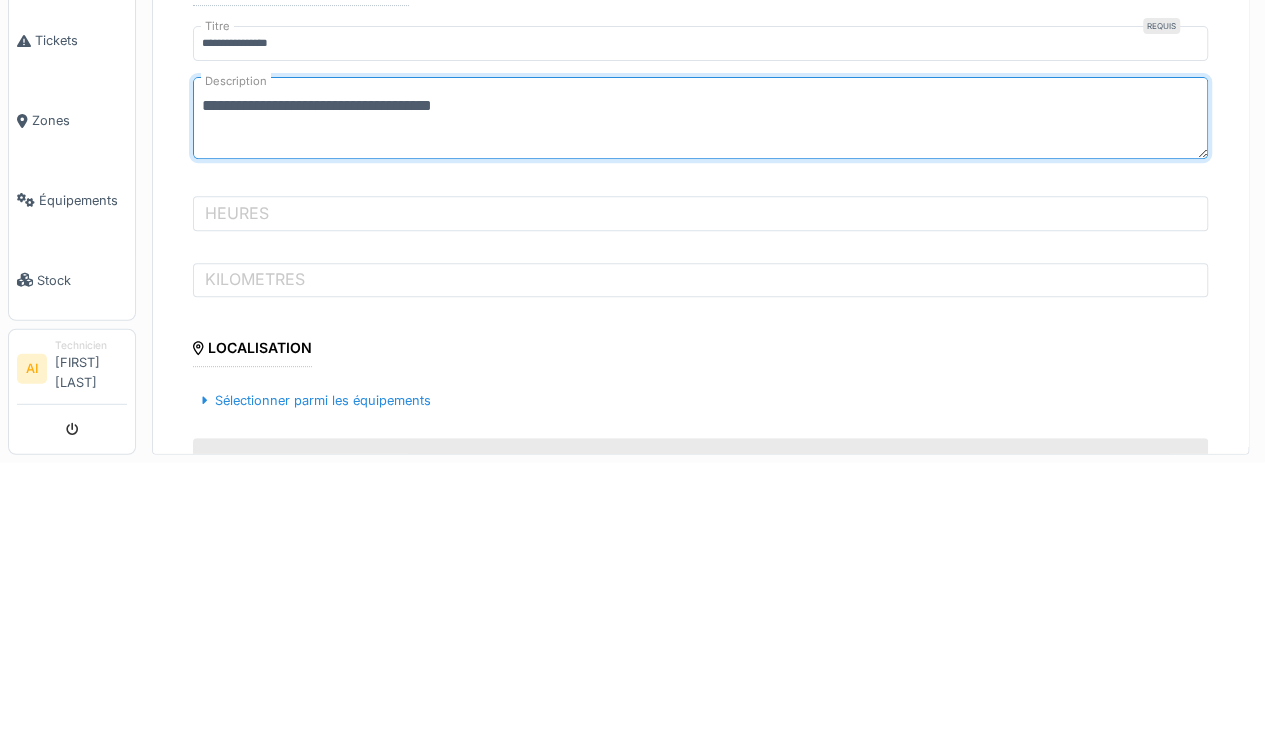 scroll, scrollTop: 68, scrollLeft: 0, axis: vertical 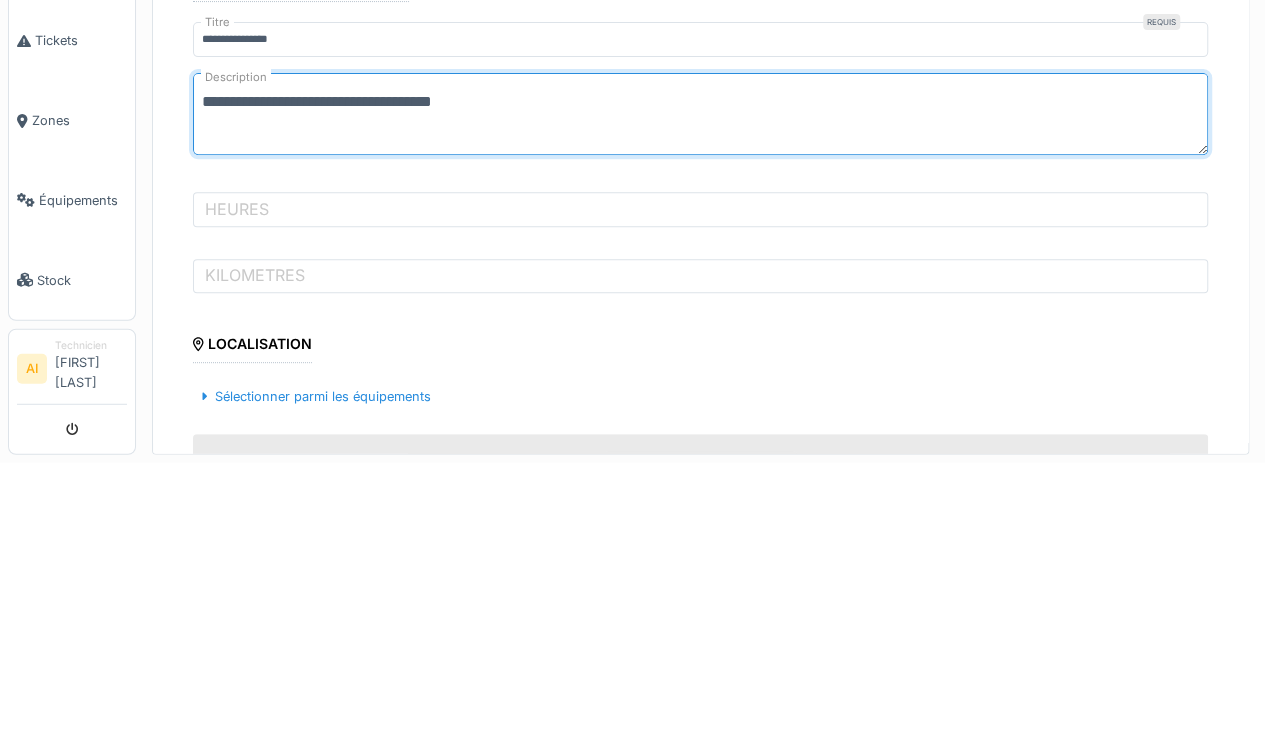 type on "**********" 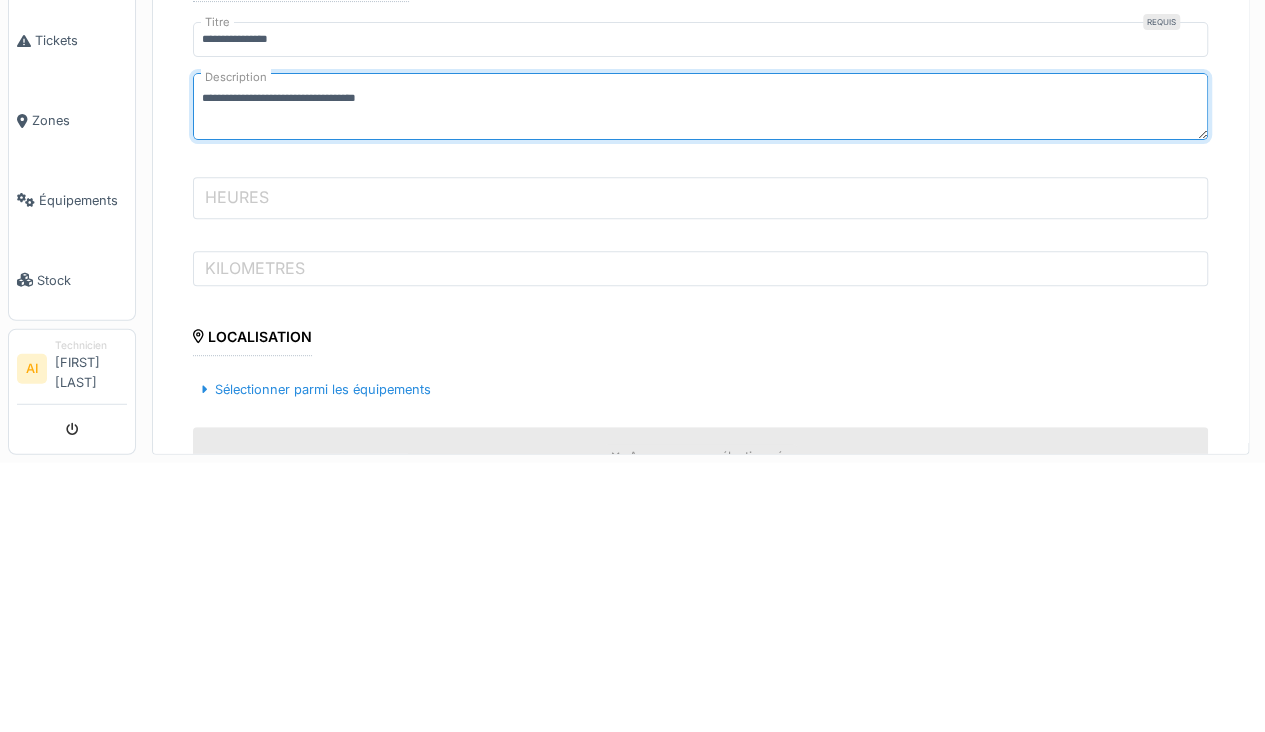 click on "HEURES" at bounding box center [700, 467] 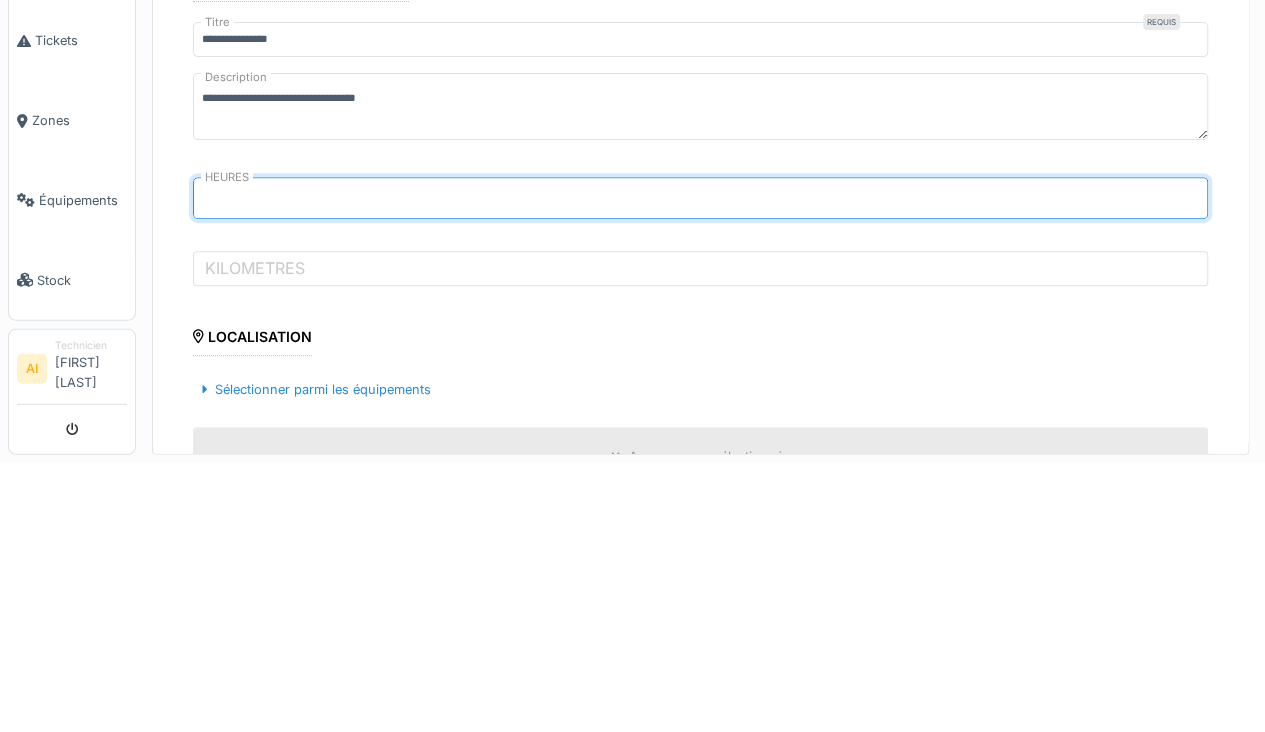 type on "****" 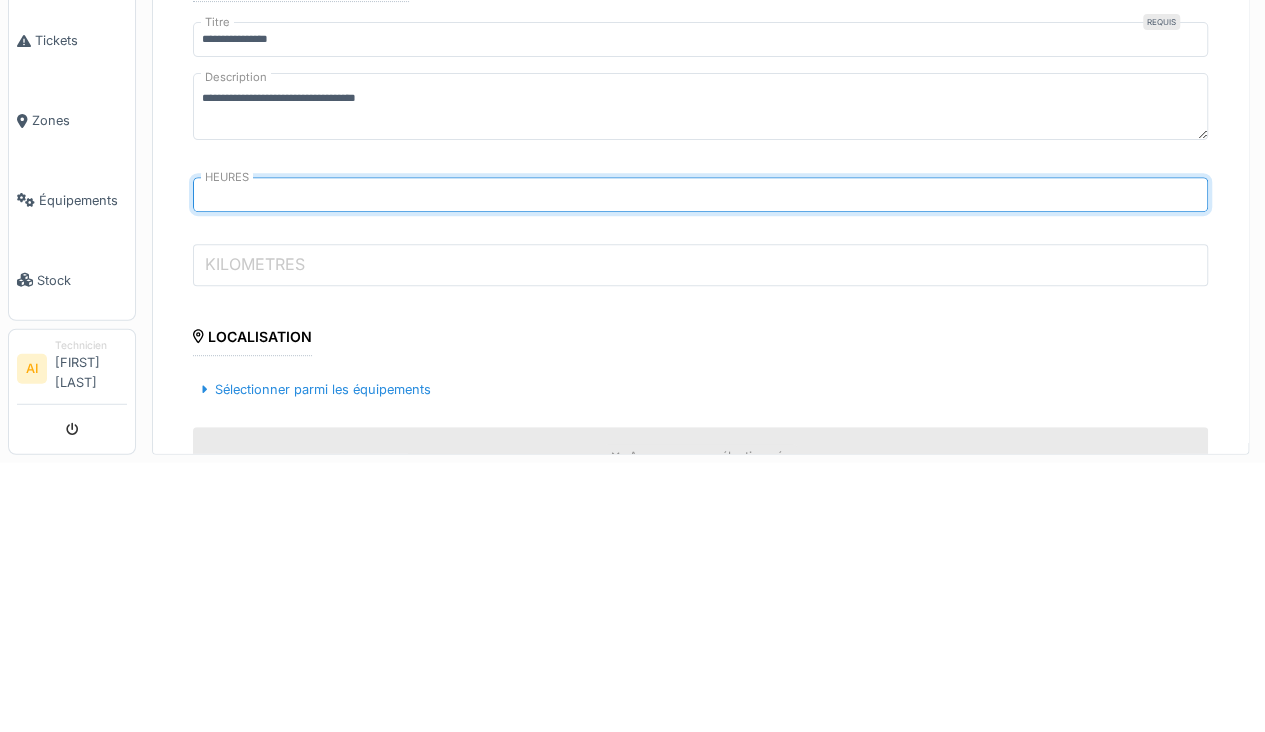 click on "KILOMETRES" at bounding box center [700, 534] 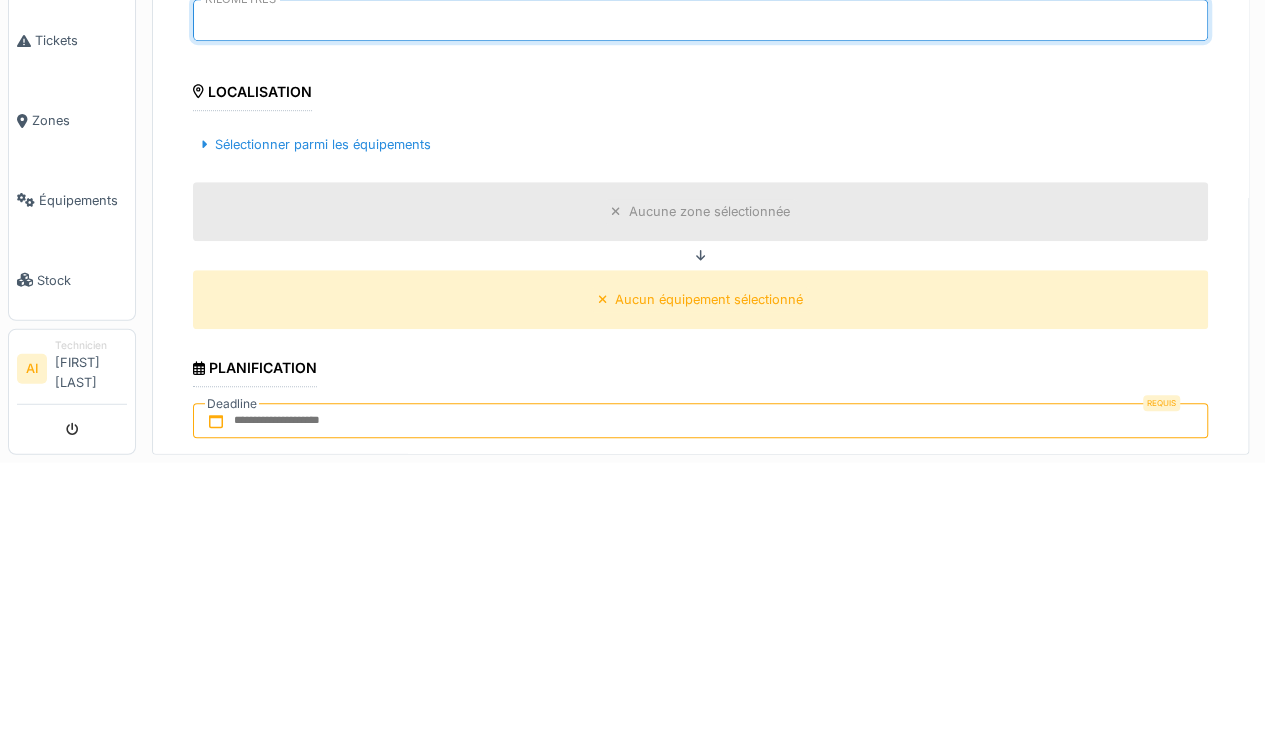 scroll, scrollTop: 315, scrollLeft: 0, axis: vertical 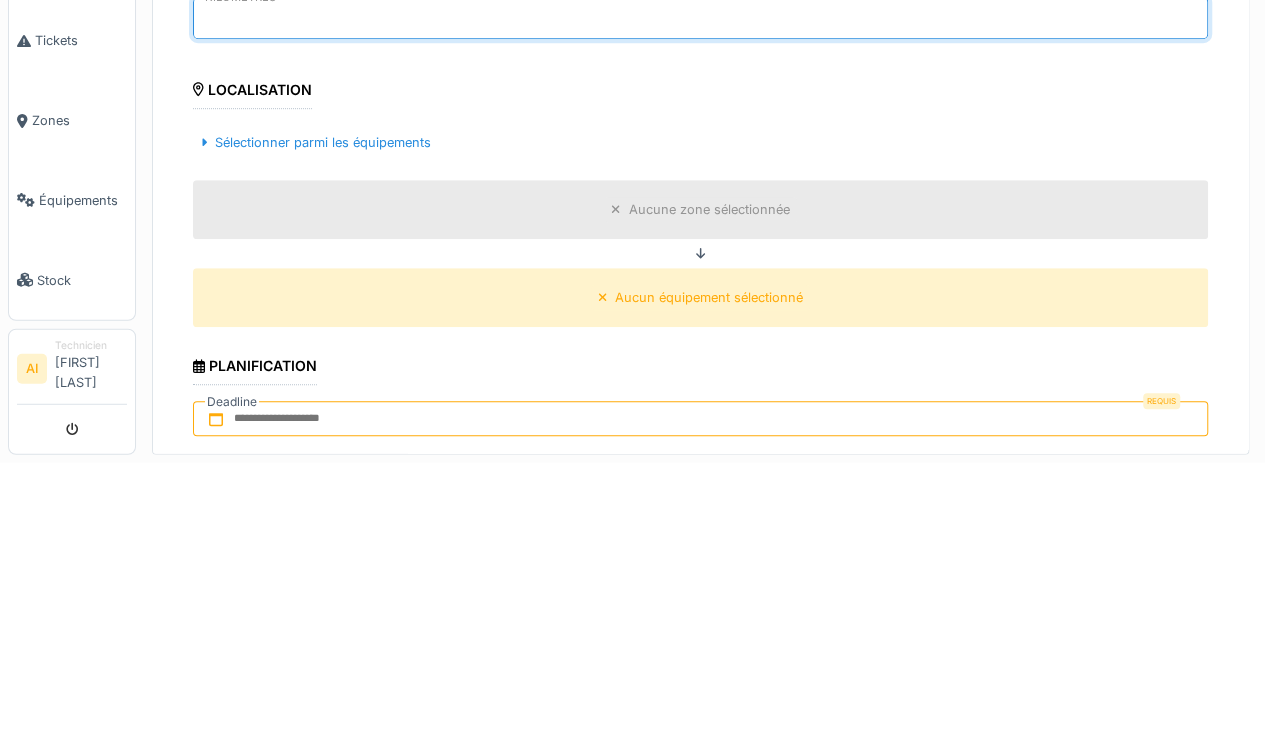 type on "*****" 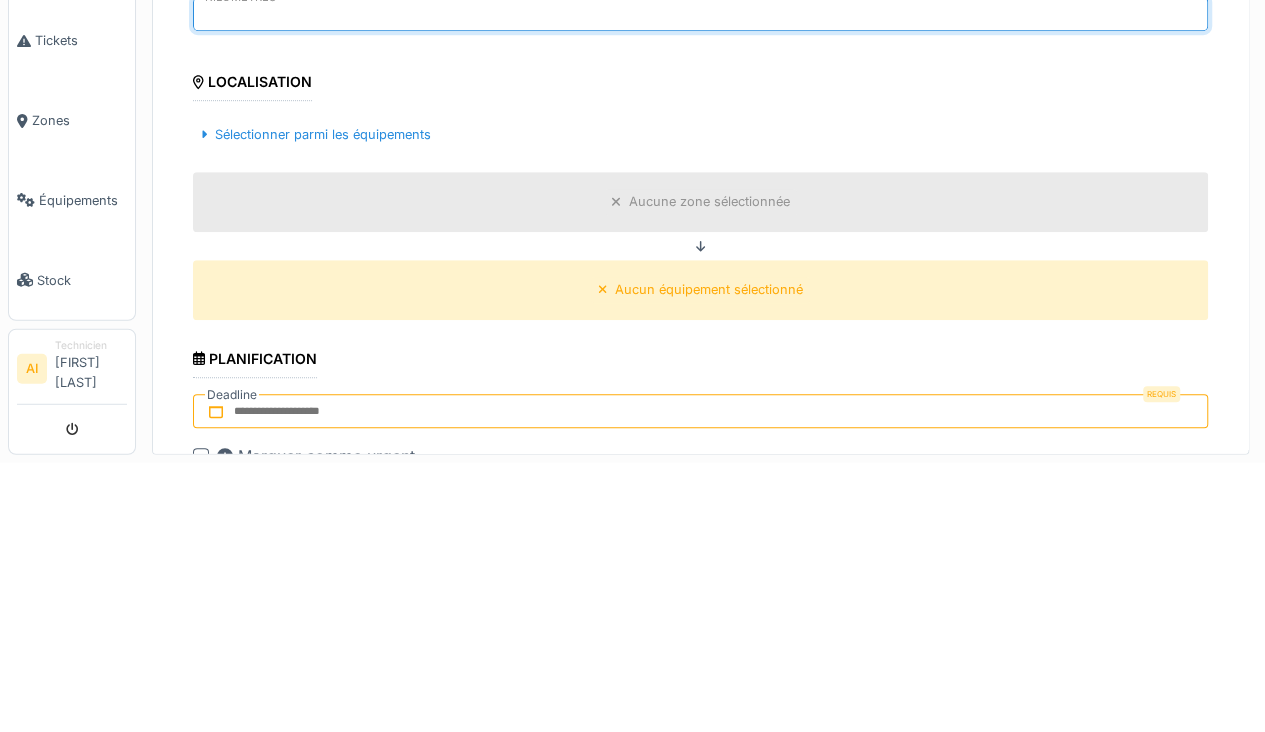 click on "Sélectionner parmi les équipements" at bounding box center (316, 403) 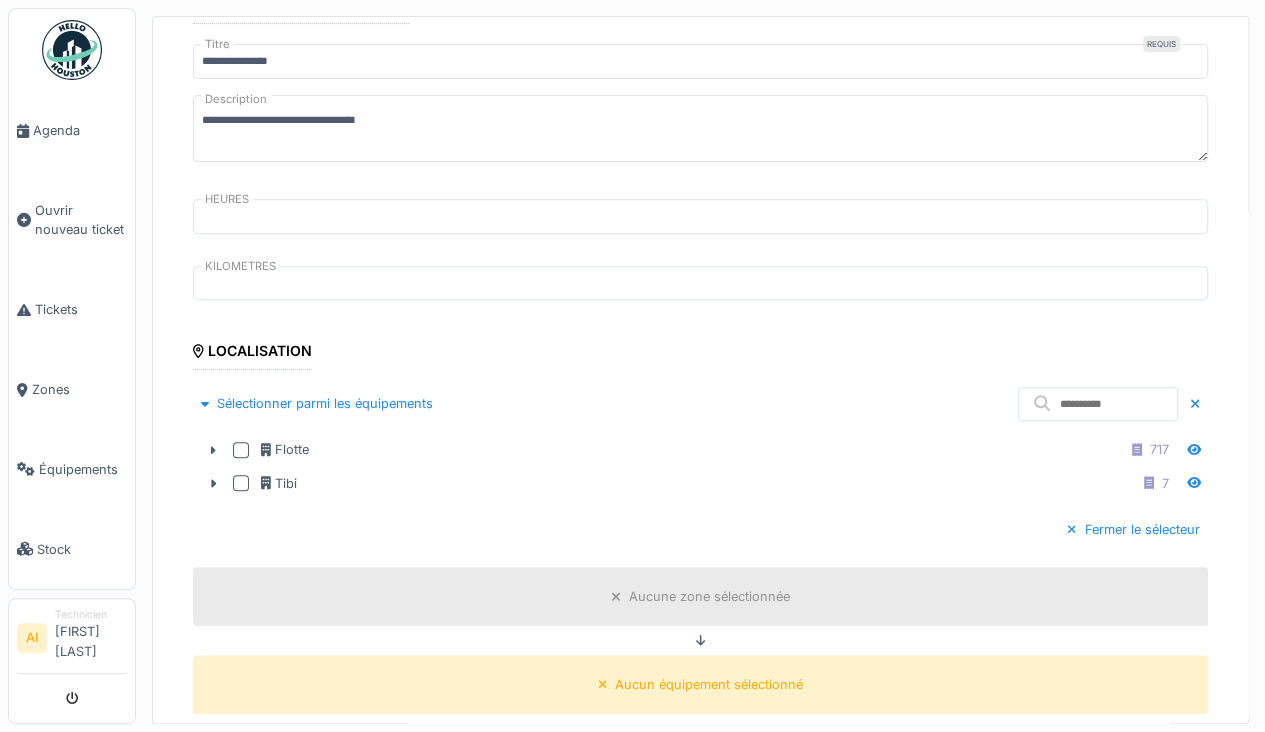 click at bounding box center (241, 450) 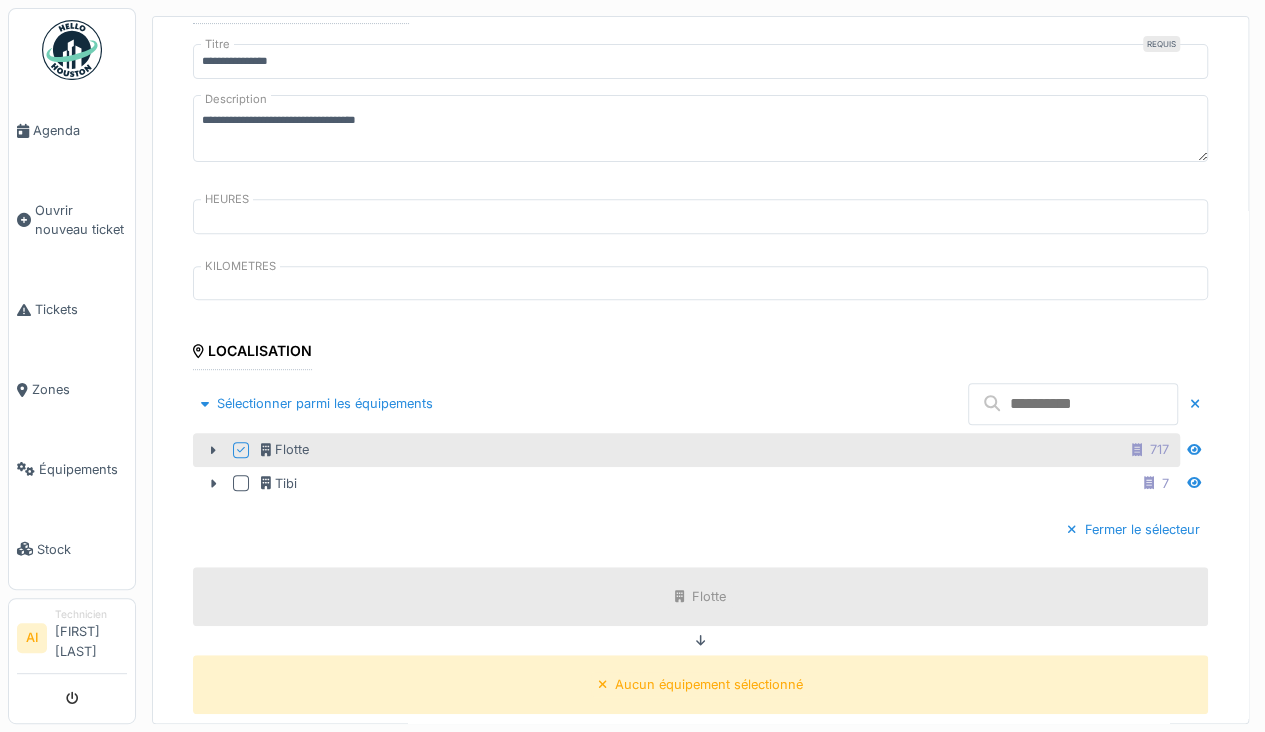 click at bounding box center (1073, 404) 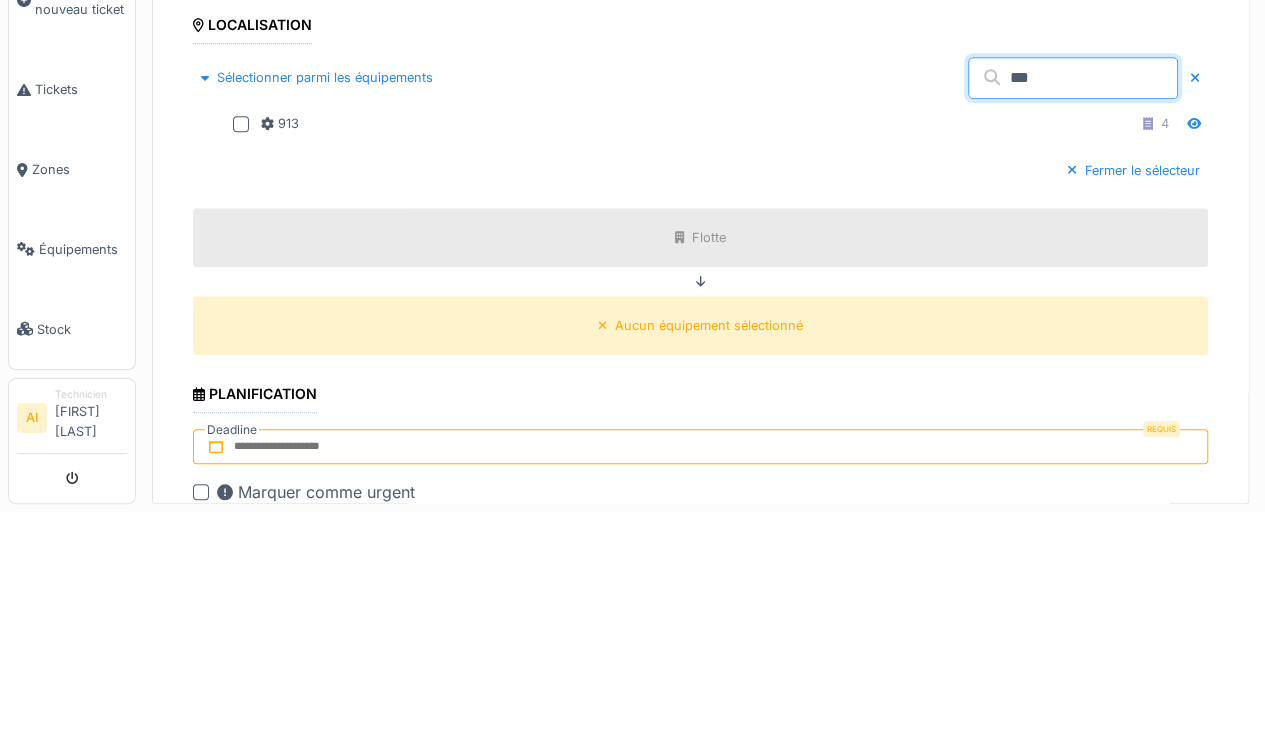 scroll, scrollTop: 424, scrollLeft: 0, axis: vertical 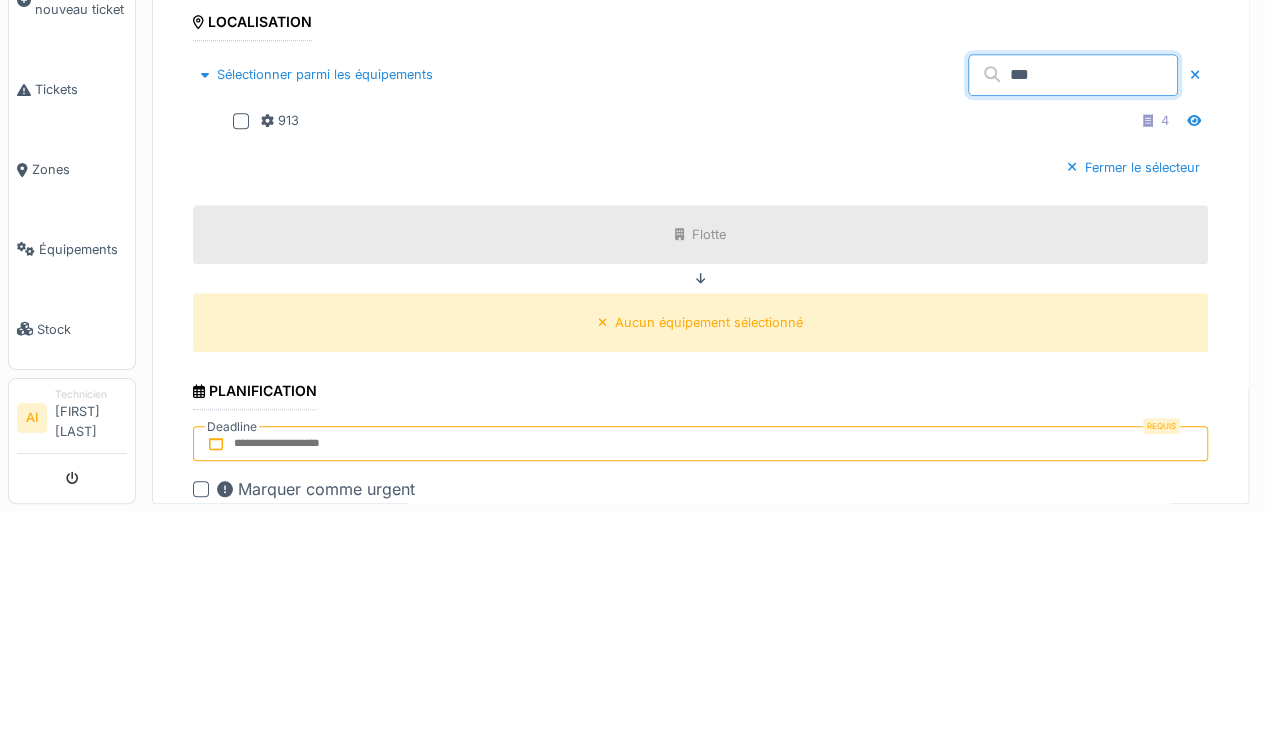 type on "***" 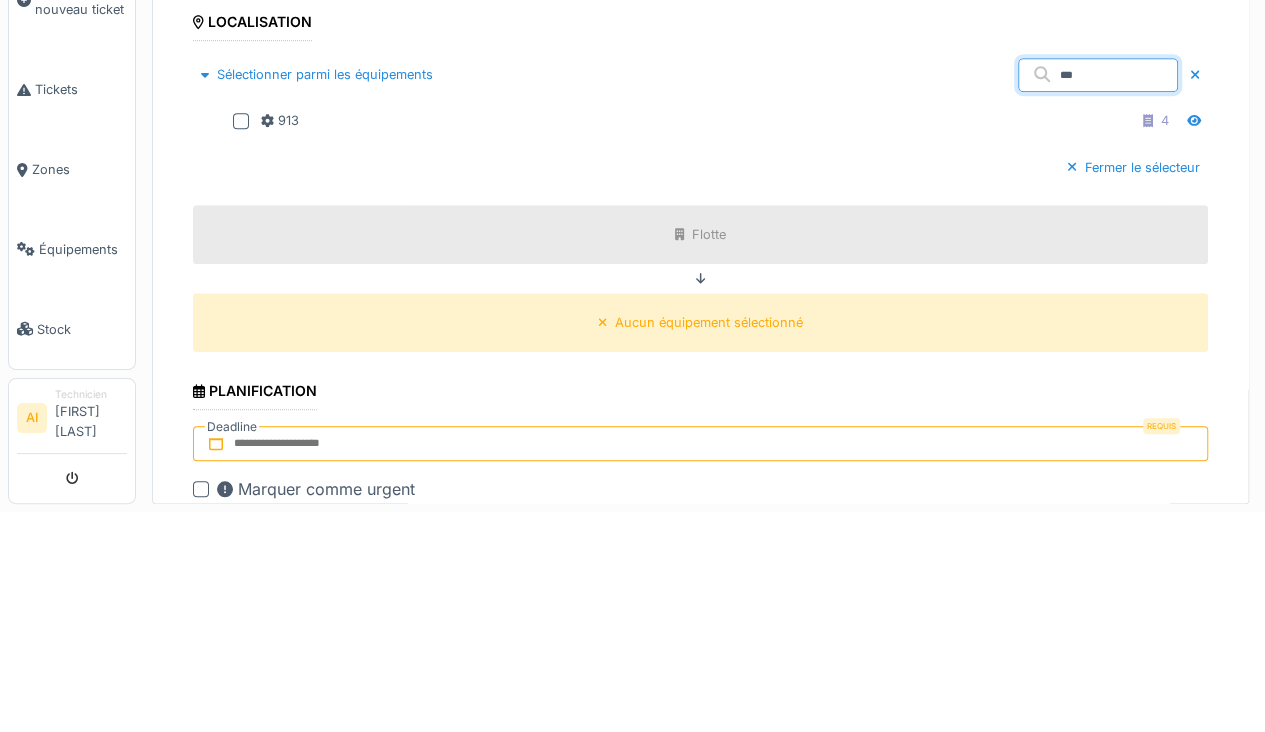 click at bounding box center [241, 341] 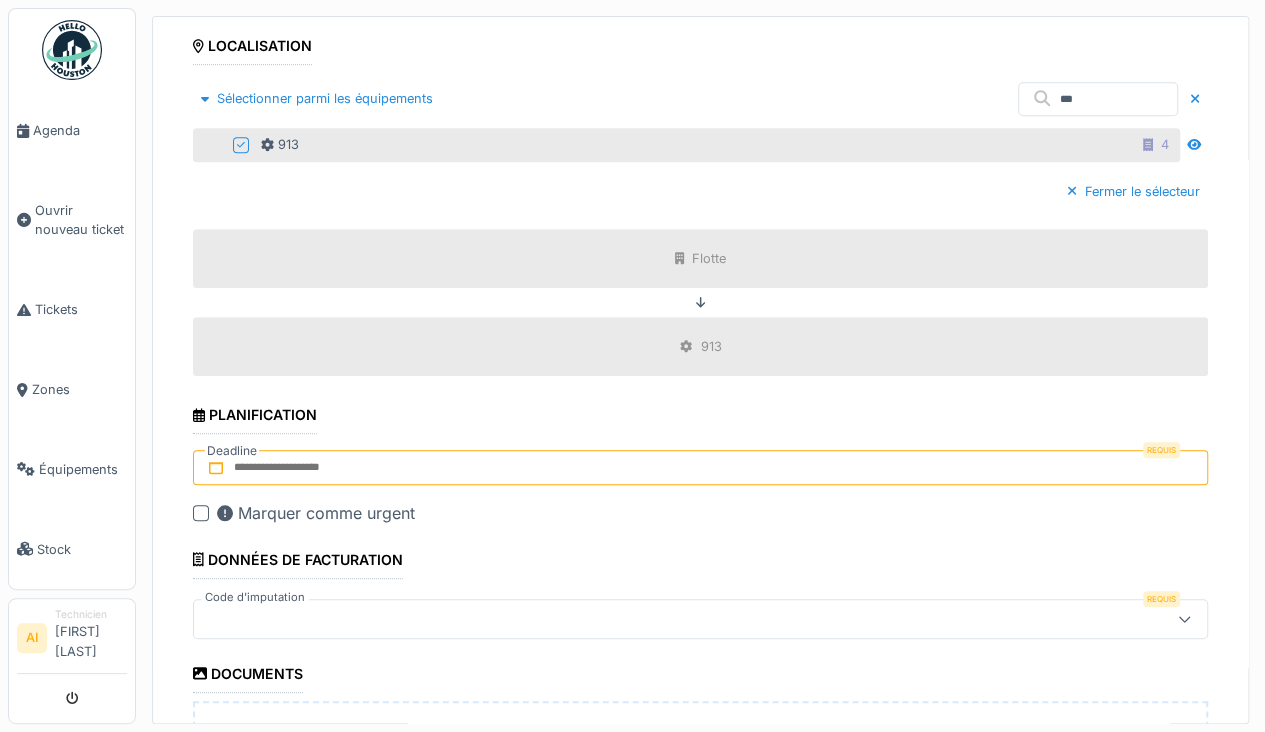 scroll, scrollTop: 628, scrollLeft: 0, axis: vertical 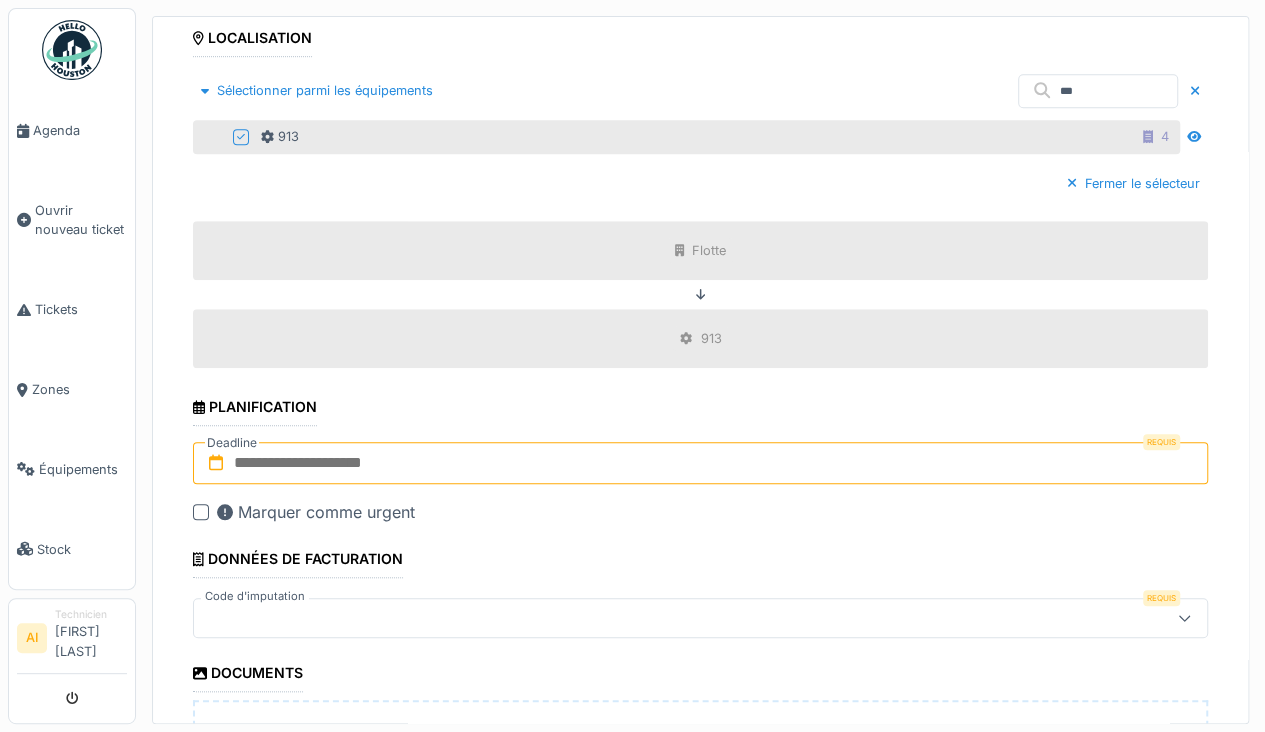 click at bounding box center (700, 463) 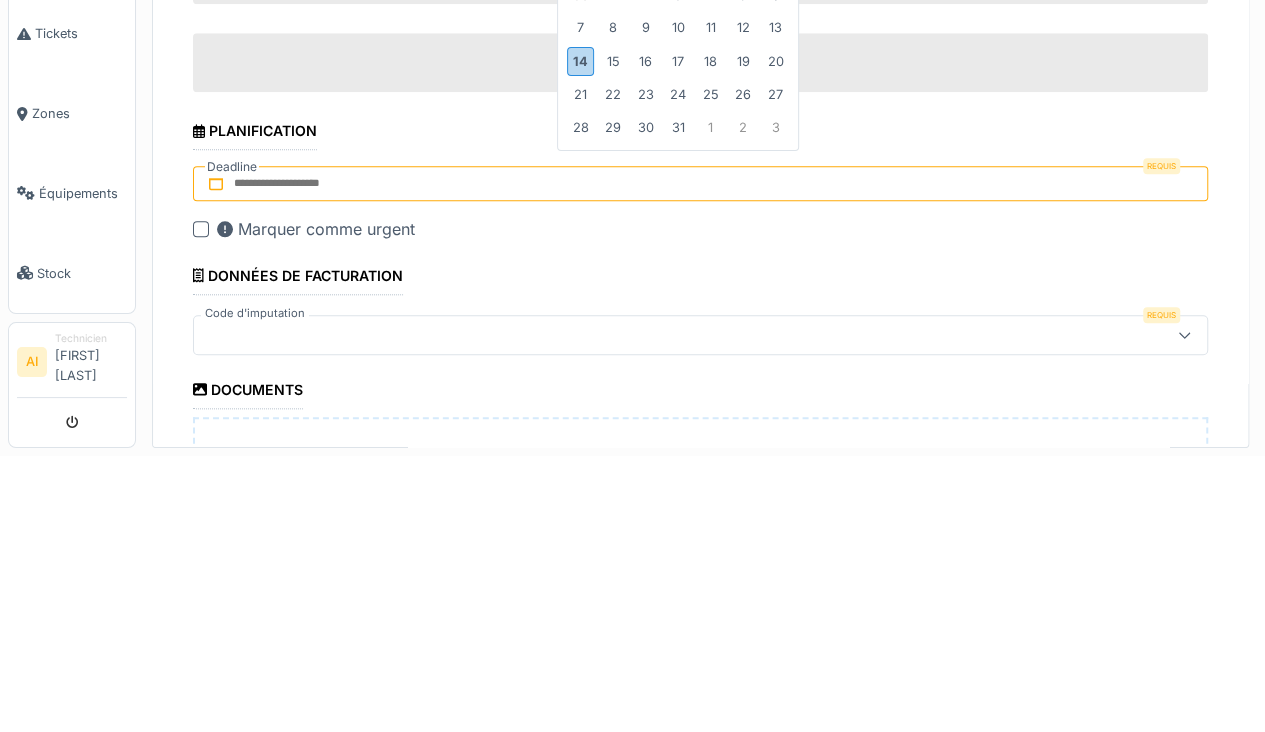 click on "14" at bounding box center [580, 336] 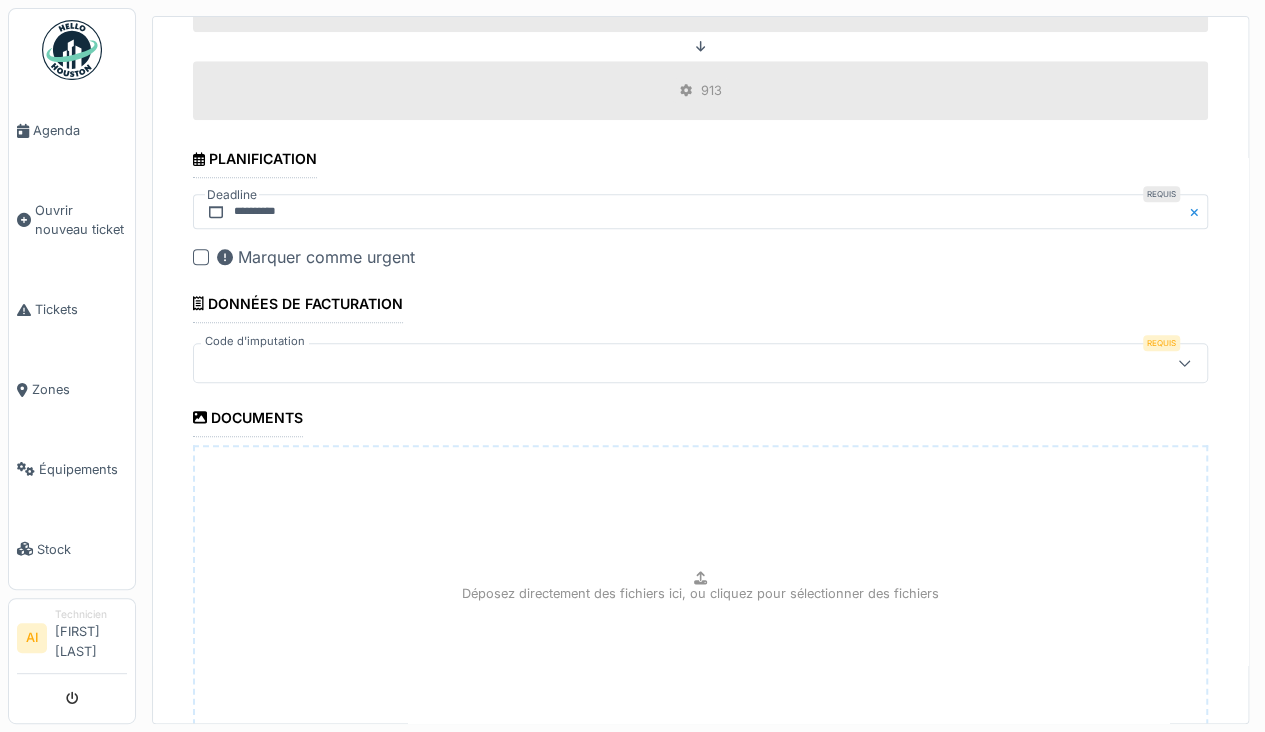 scroll, scrollTop: 888, scrollLeft: 0, axis: vertical 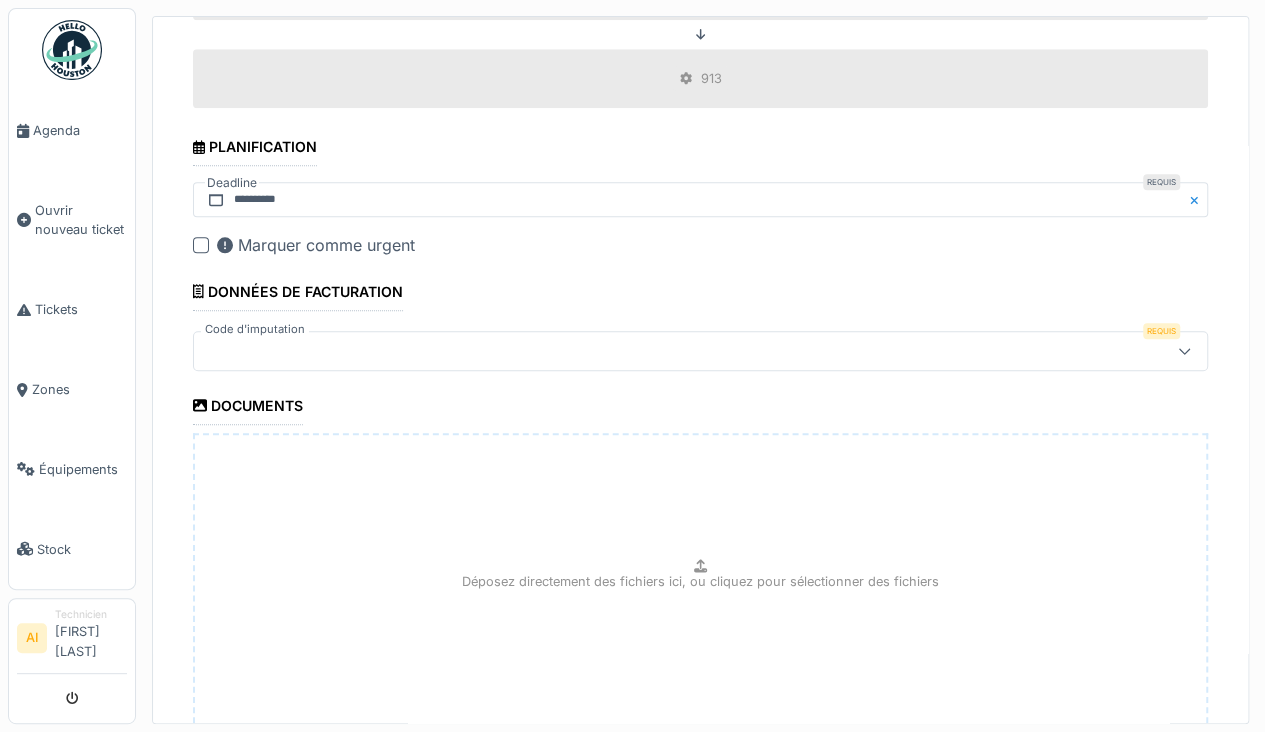 click 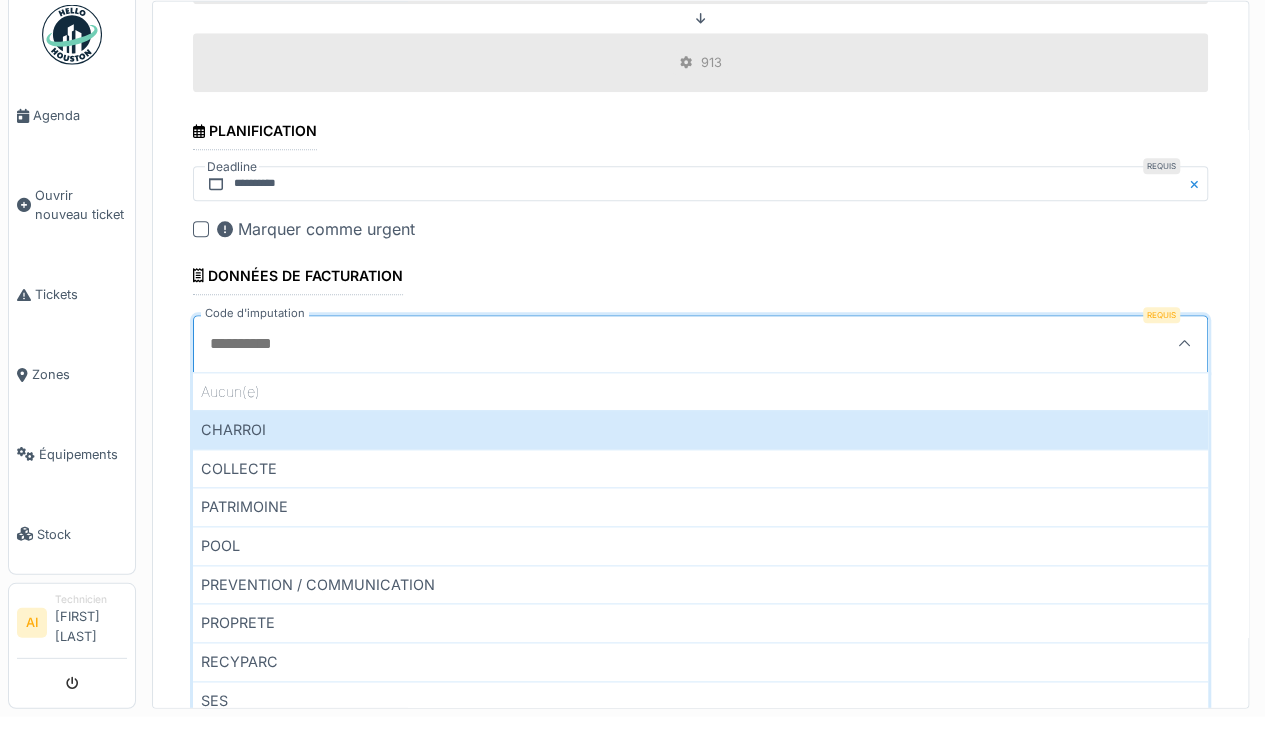 scroll, scrollTop: 4, scrollLeft: 0, axis: vertical 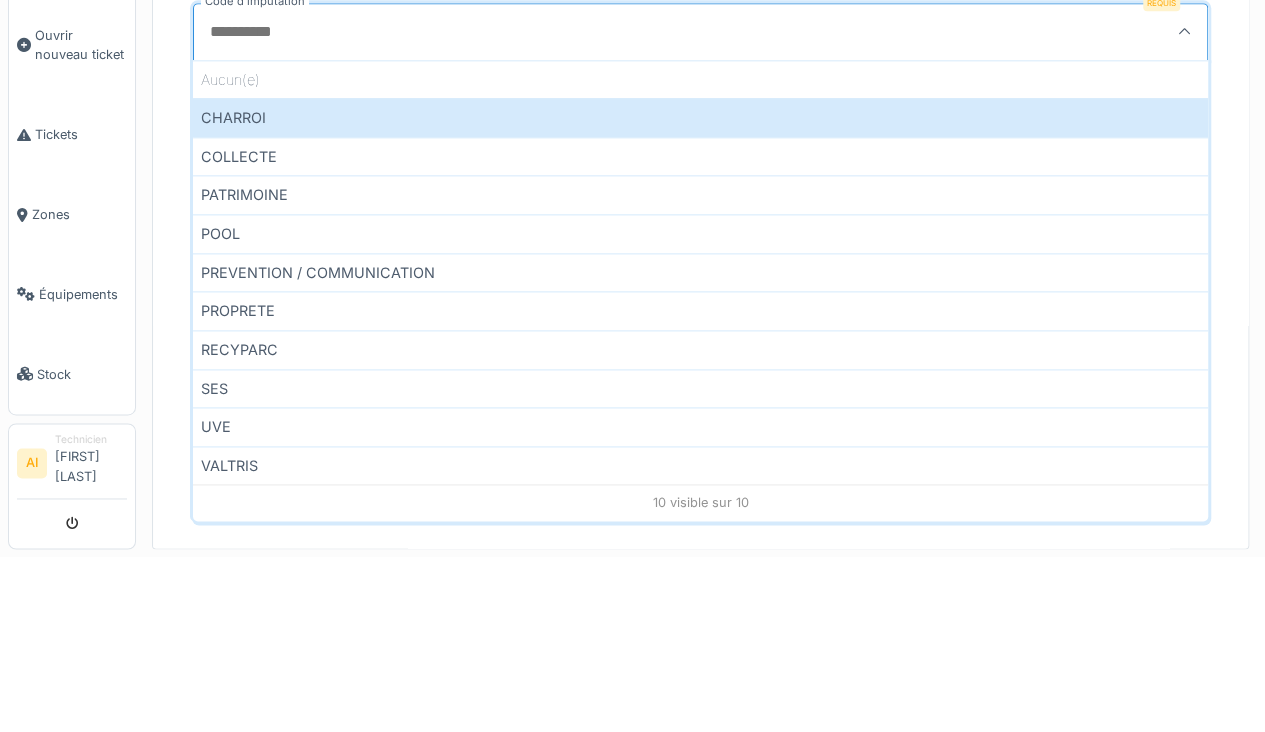 click on "PROPRETE" at bounding box center [700, 485] 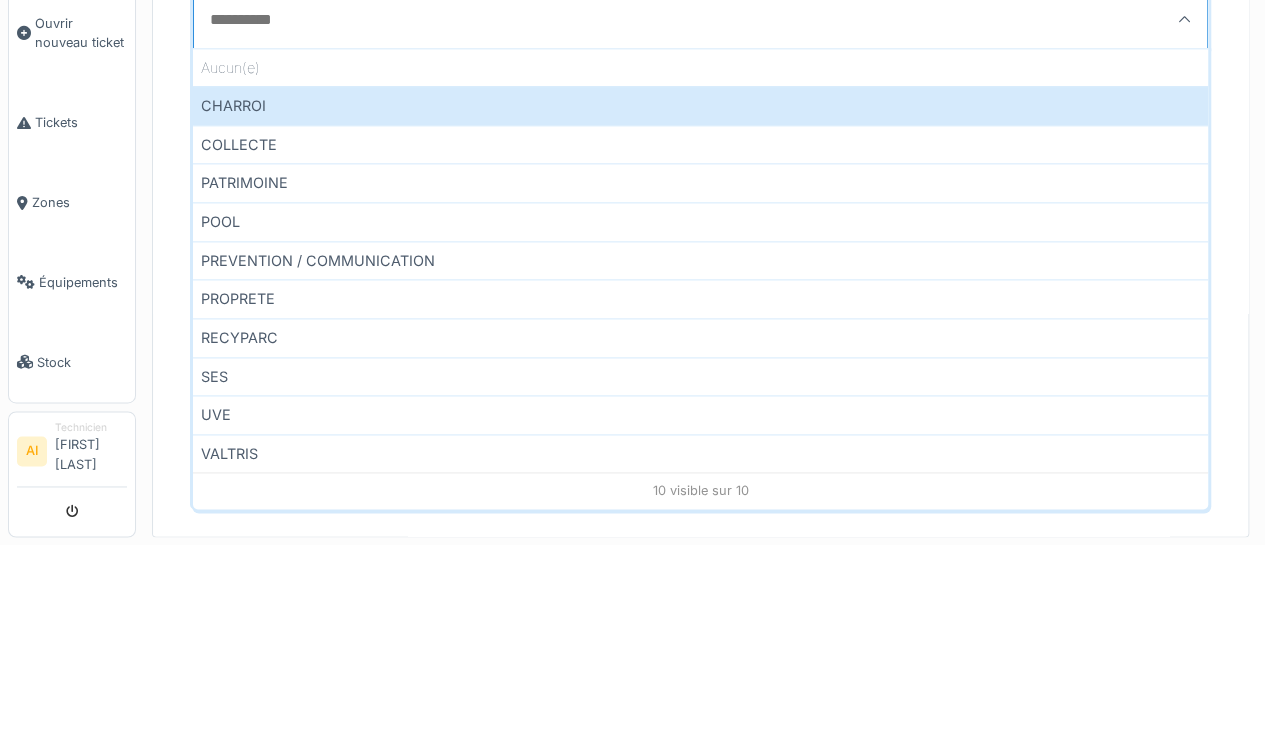scroll, scrollTop: 1026, scrollLeft: 0, axis: vertical 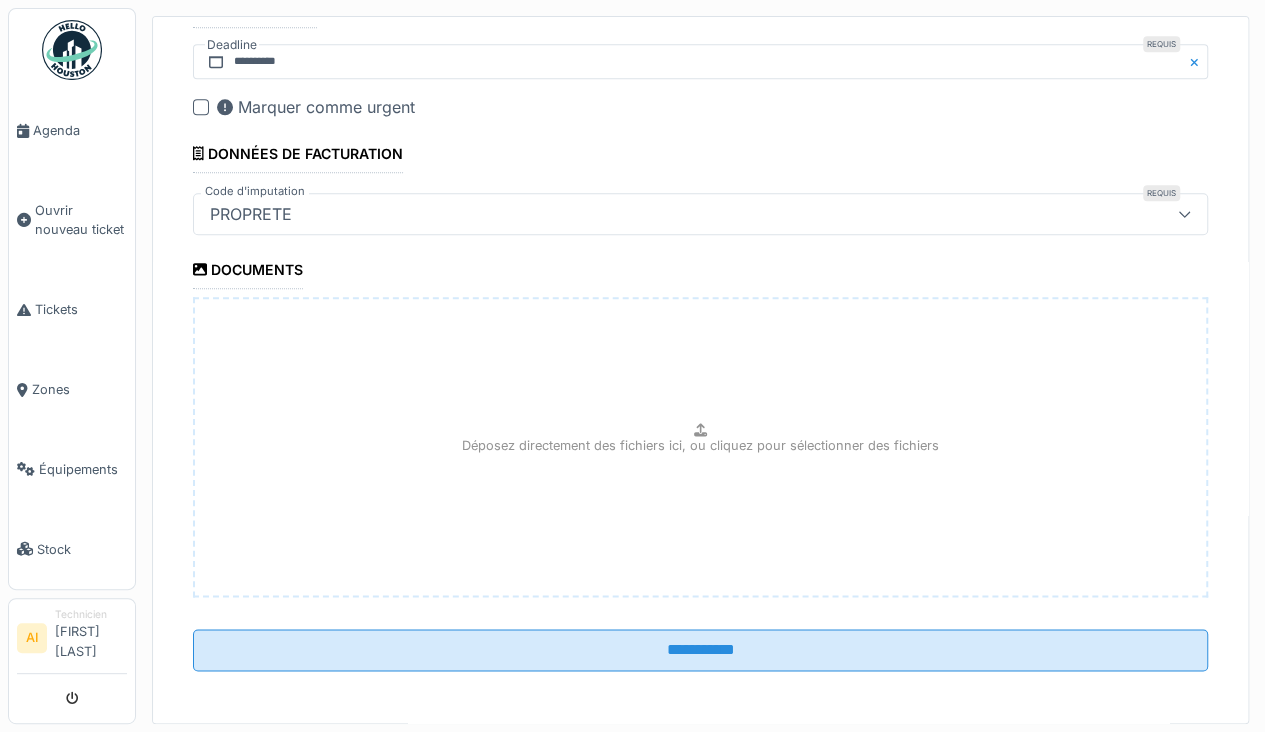 click on "**********" at bounding box center (700, 650) 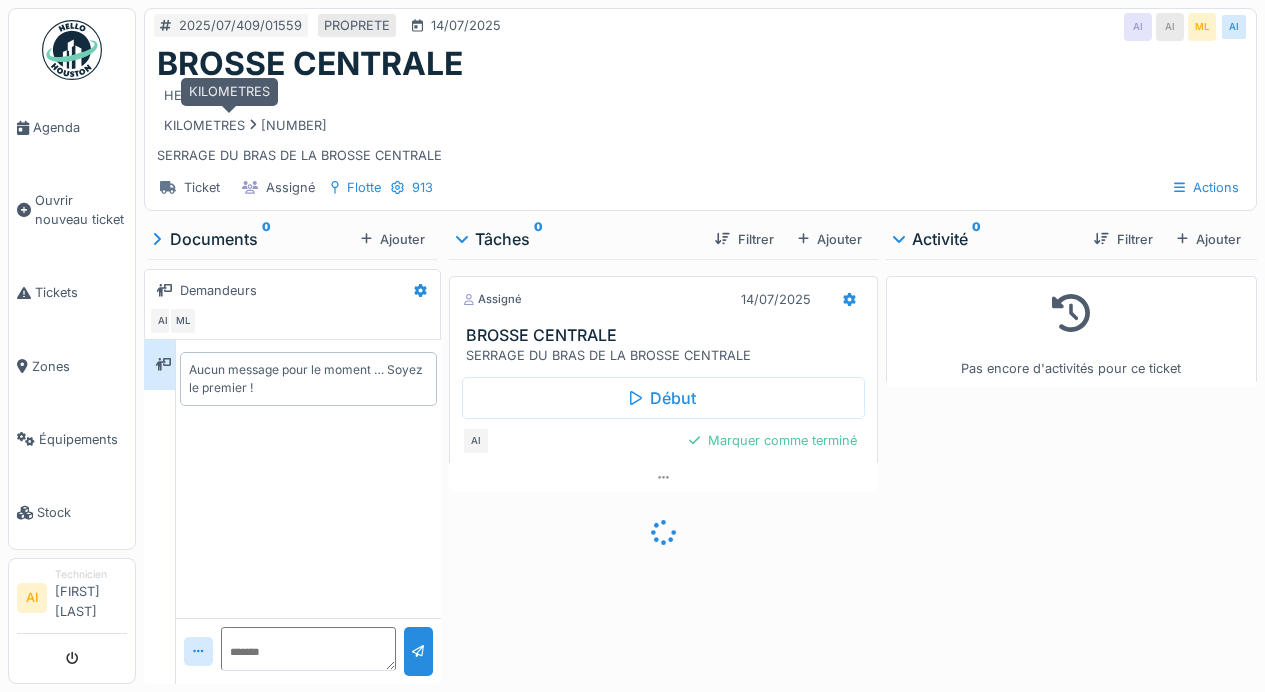 scroll, scrollTop: 0, scrollLeft: 0, axis: both 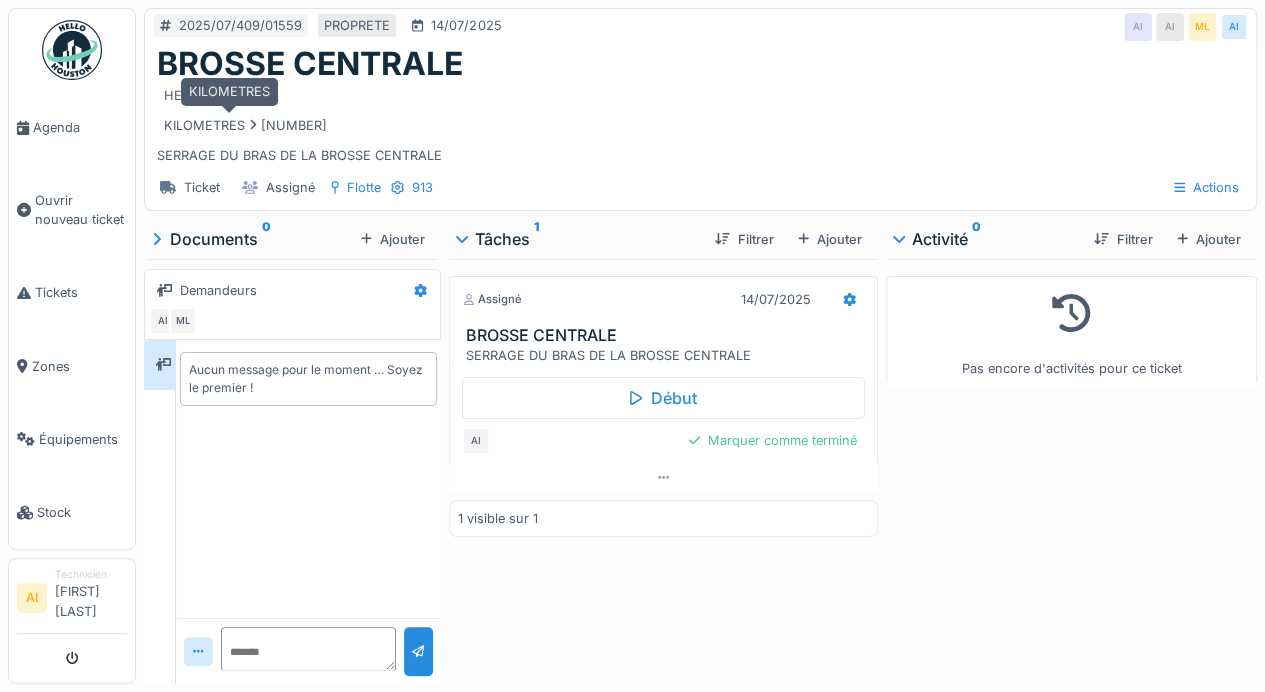 click on "Début" at bounding box center (663, 398) 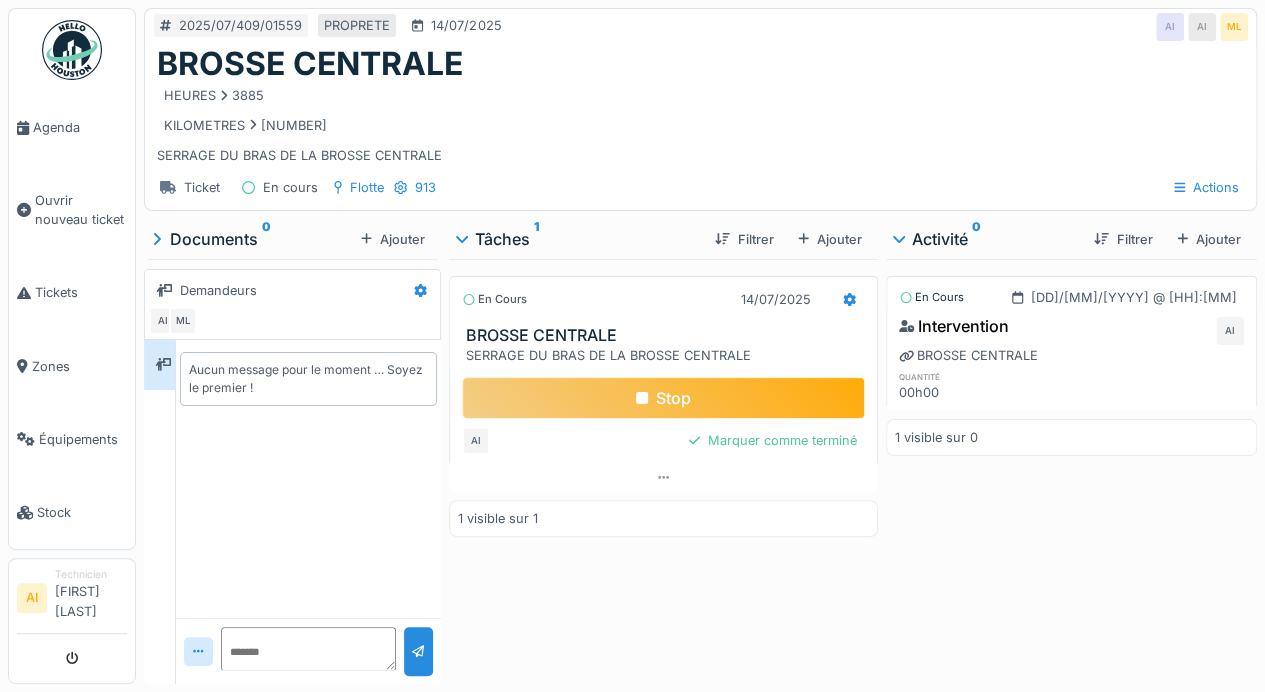 click on "Stop" at bounding box center (663, 398) 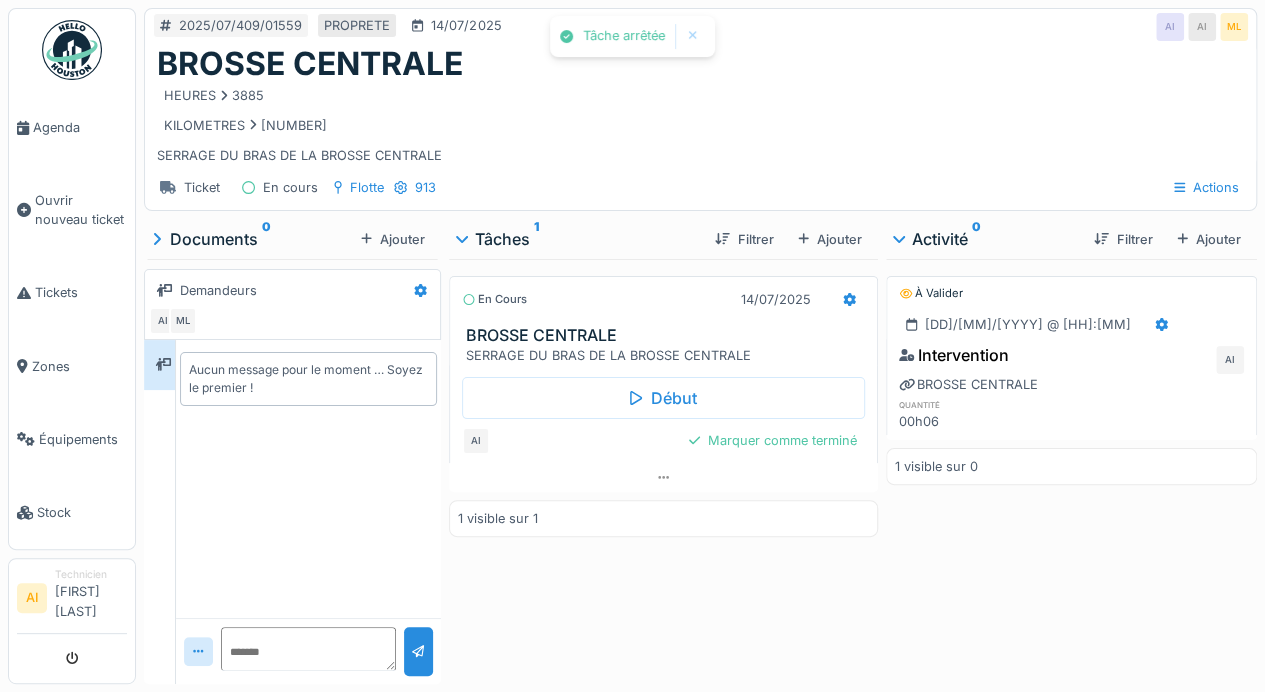 click on "Marquer comme terminé" at bounding box center (773, 440) 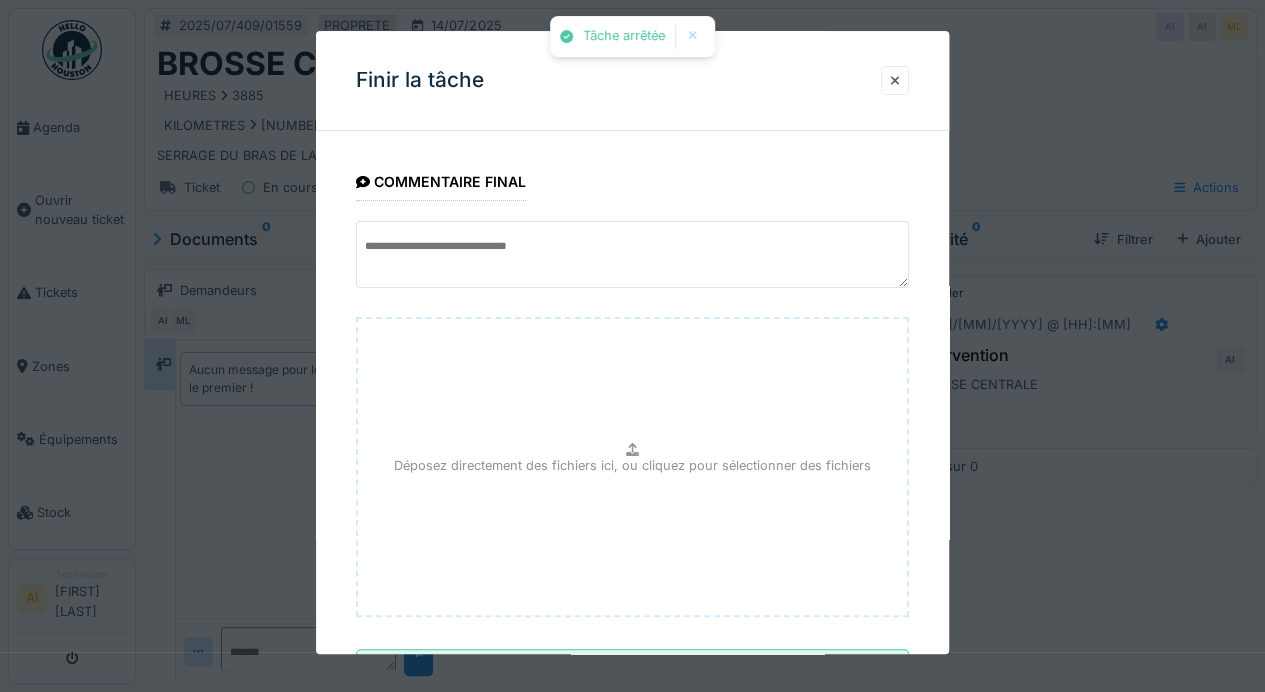 scroll, scrollTop: 92, scrollLeft: 0, axis: vertical 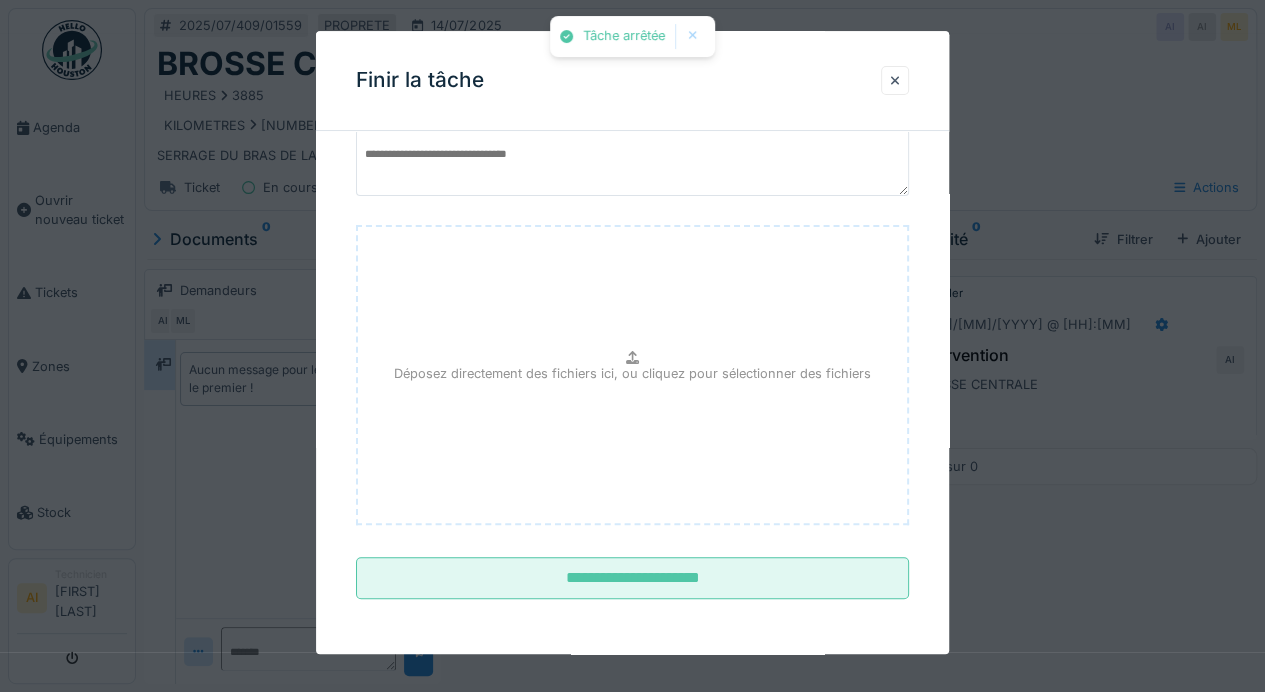 click on "**********" at bounding box center (632, 578) 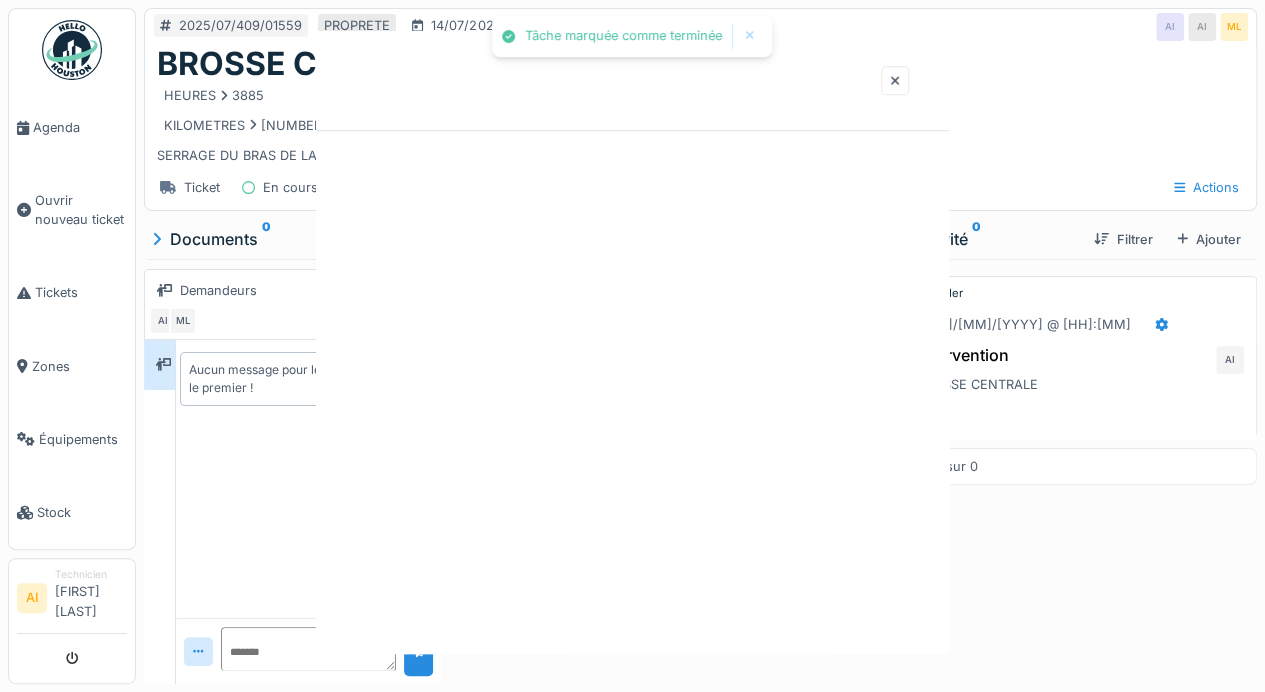 scroll, scrollTop: 0, scrollLeft: 0, axis: both 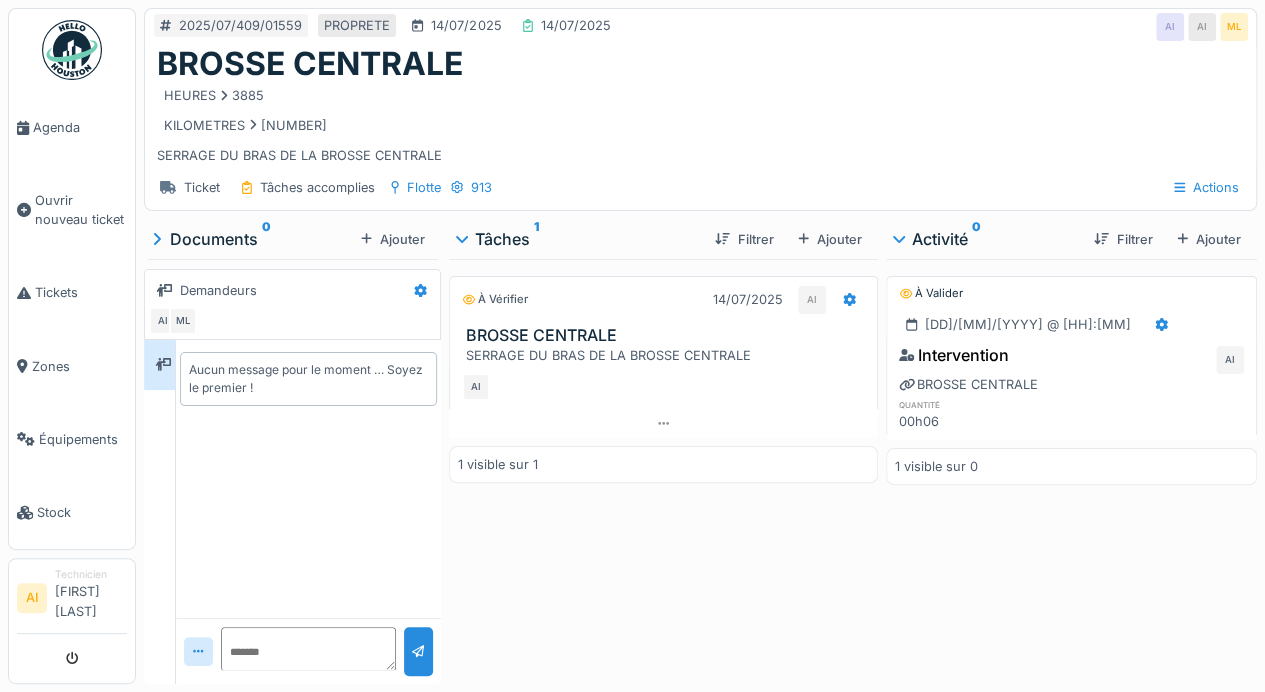 click on "Ouvrir nouveau ticket" at bounding box center (81, 210) 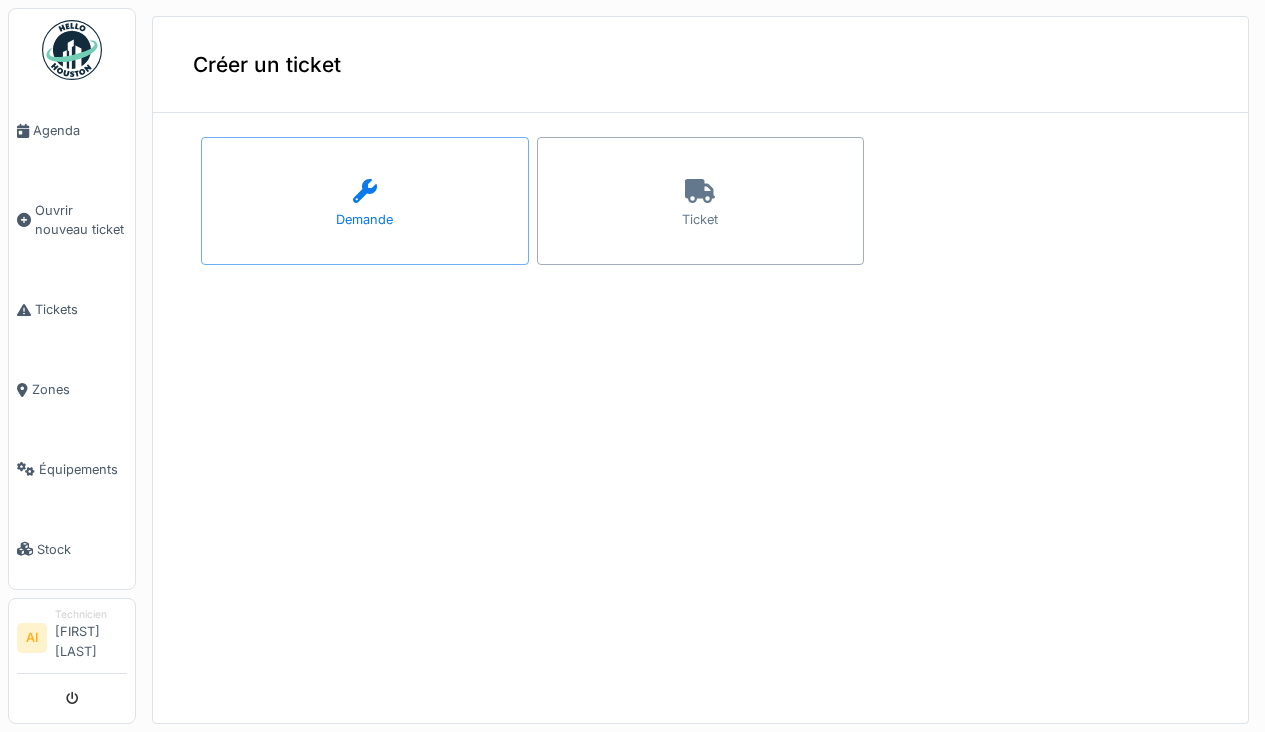 scroll, scrollTop: 0, scrollLeft: 0, axis: both 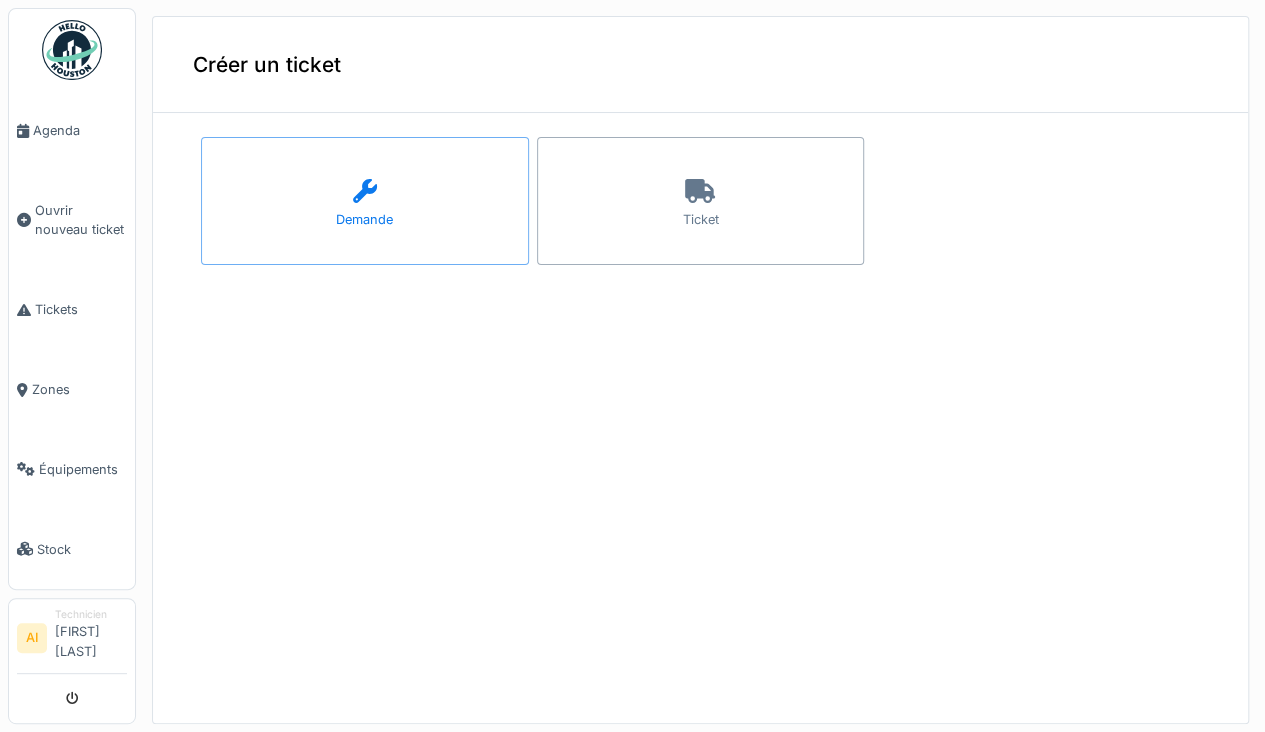 click on "Ticket" at bounding box center (701, 201) 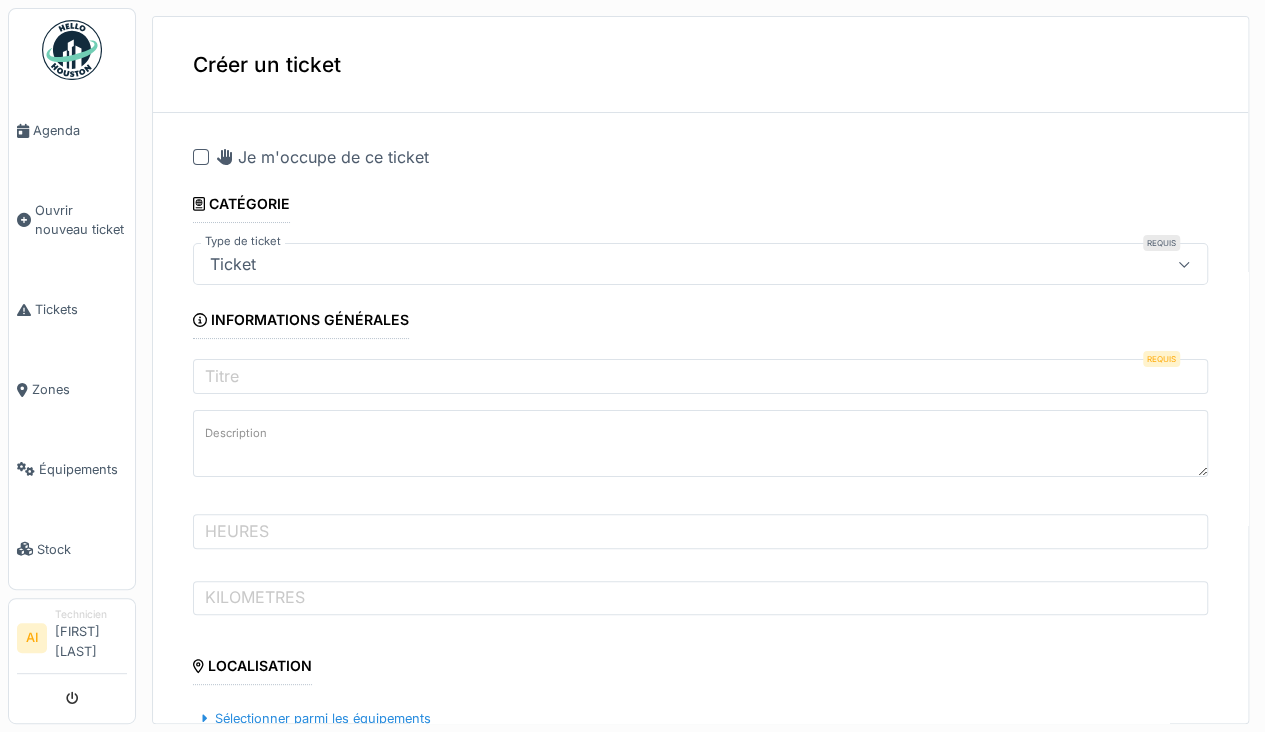click at bounding box center (201, 157) 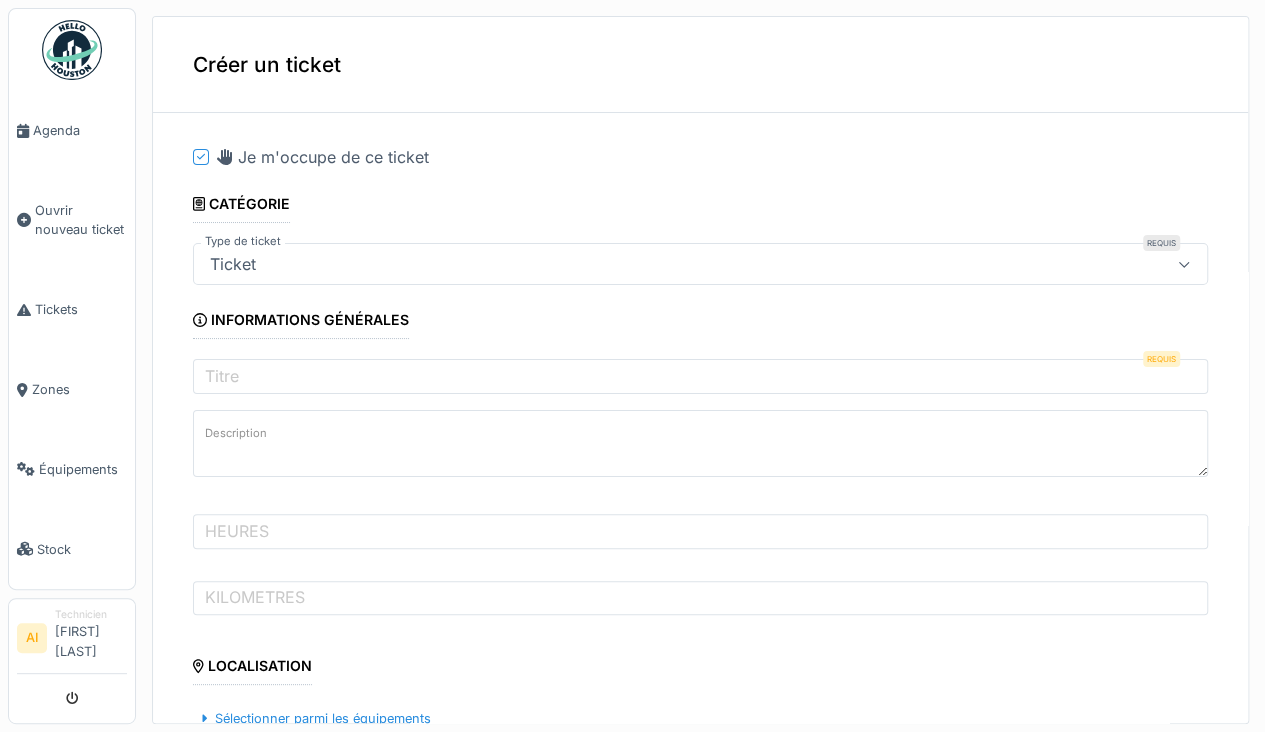 click on "Ticket" at bounding box center (650, 264) 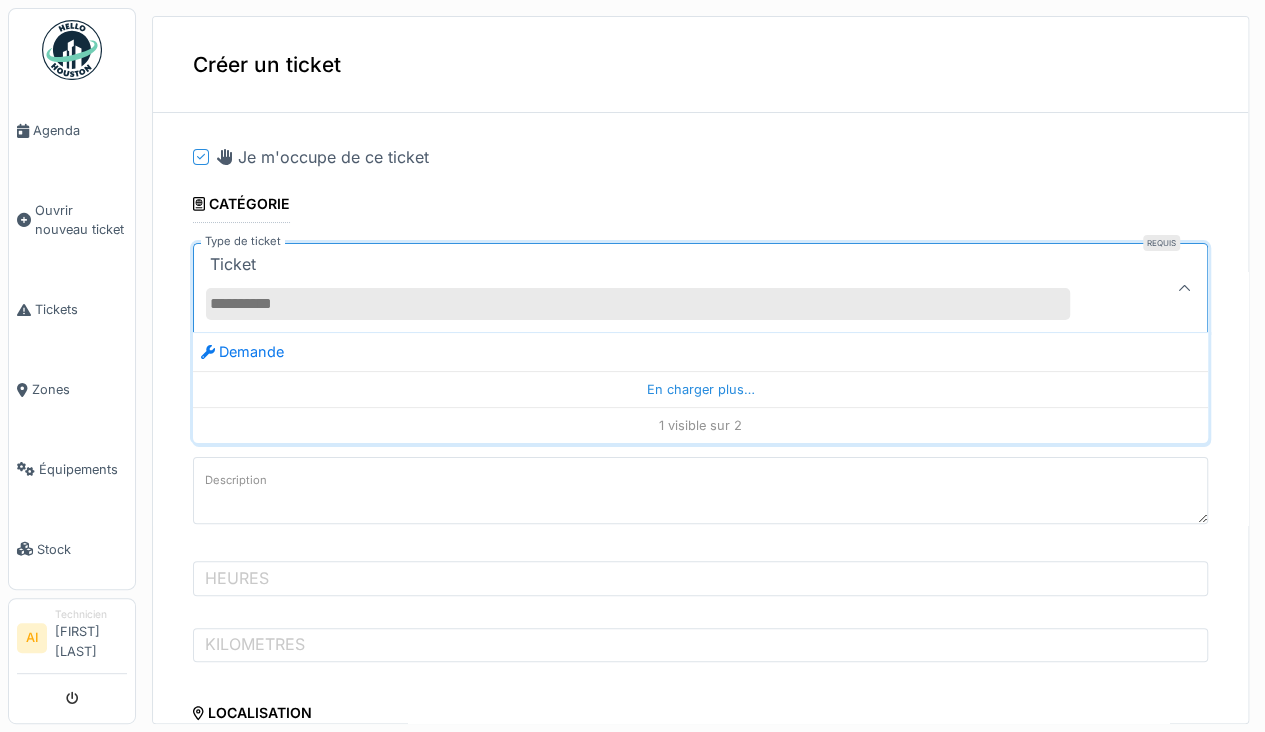click 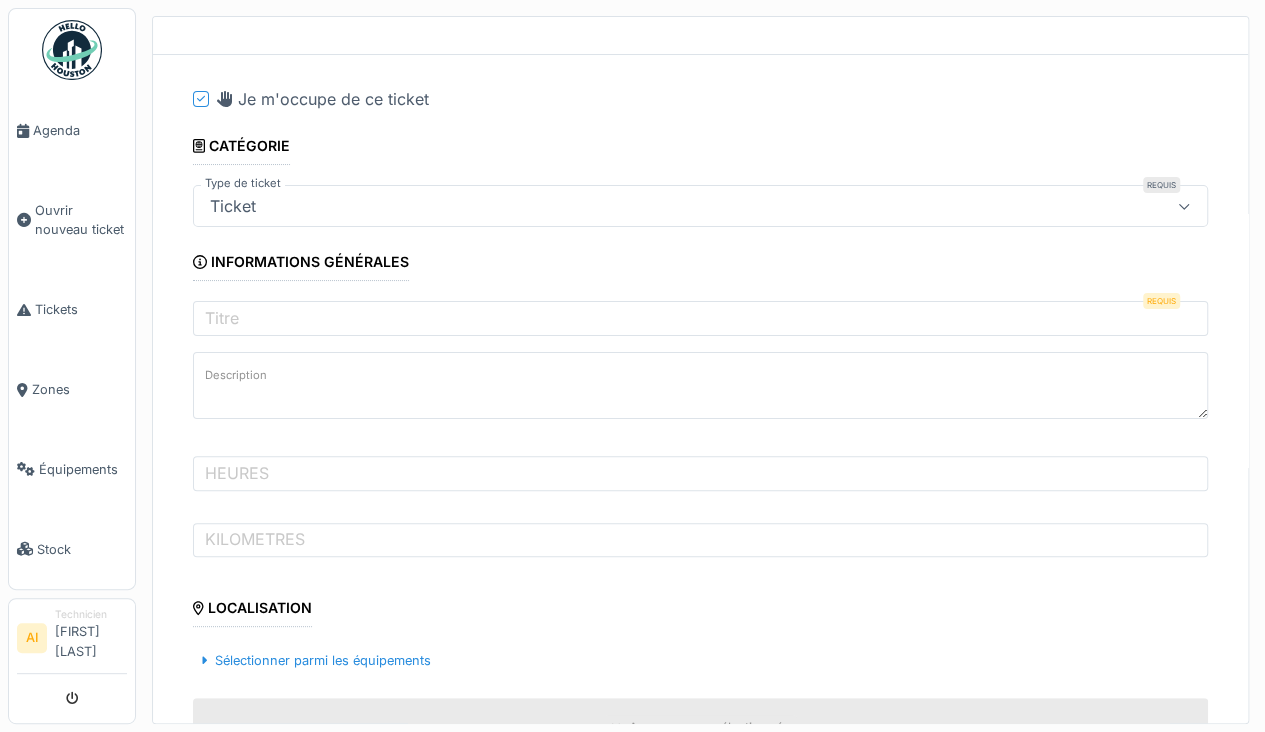 scroll, scrollTop: 80, scrollLeft: 0, axis: vertical 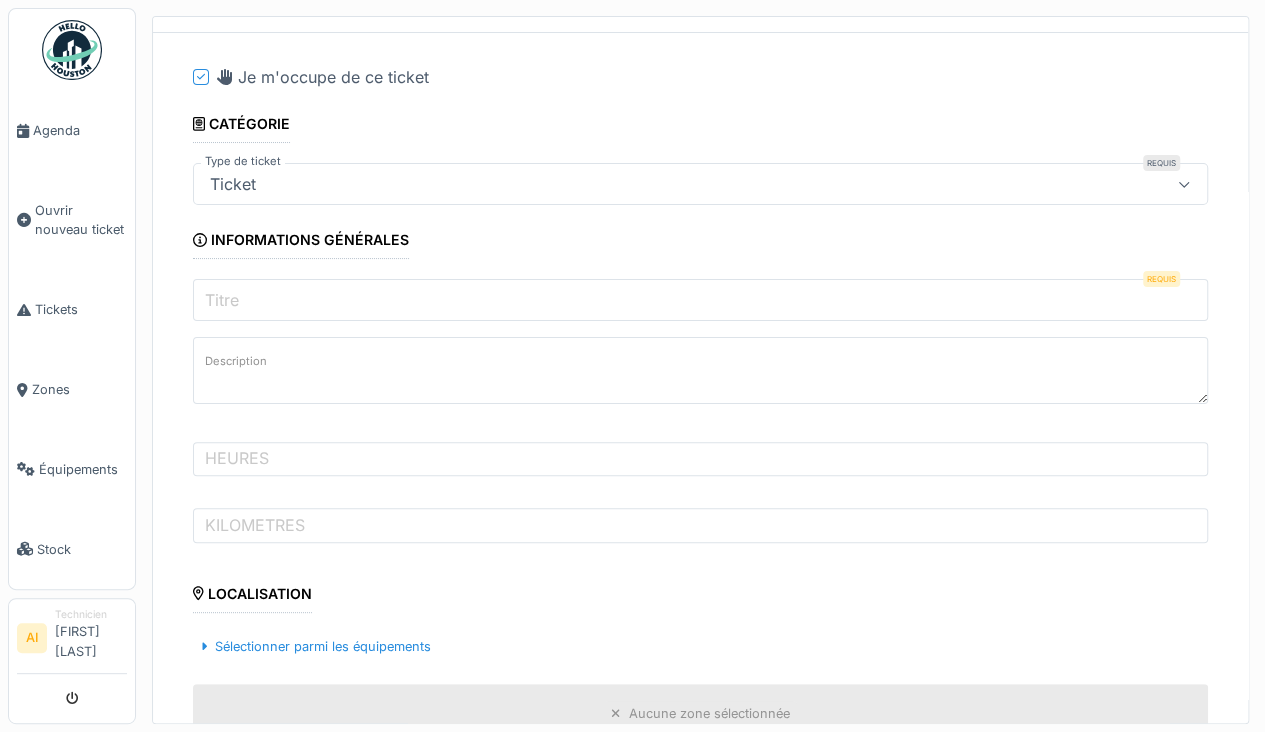click on "Titre" at bounding box center (700, 300) 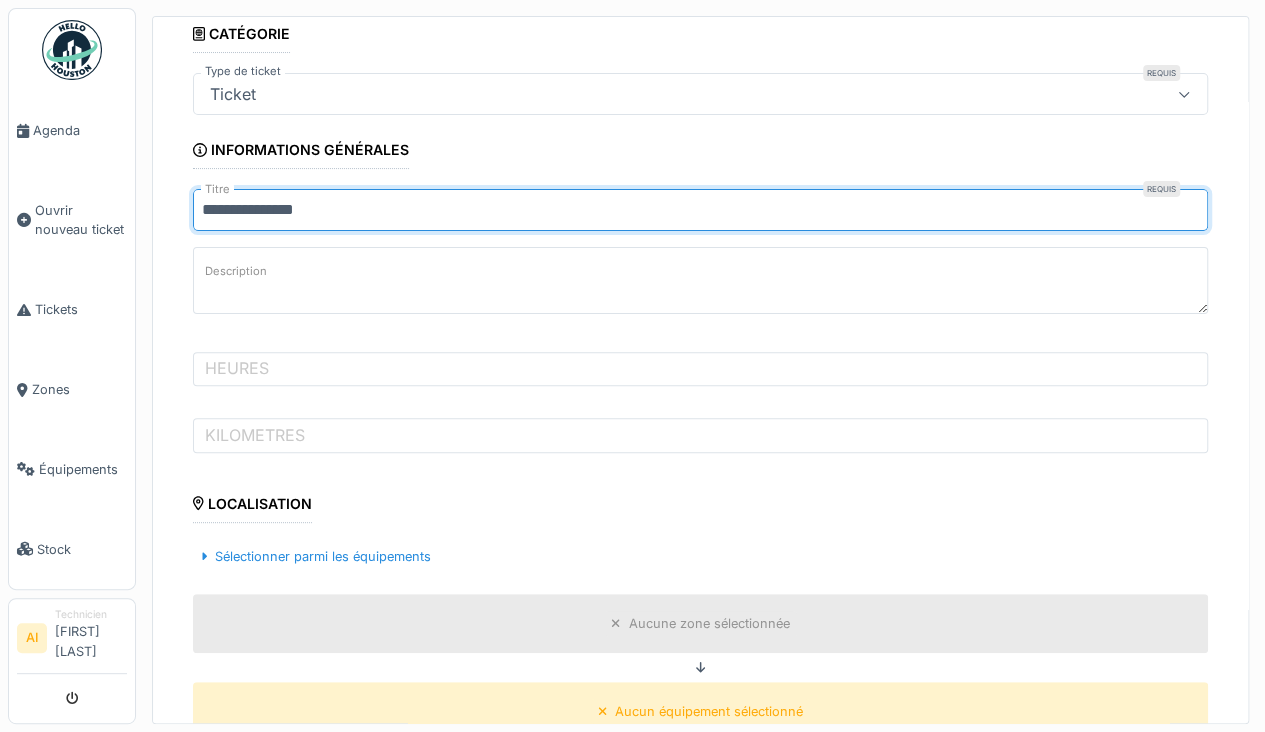 scroll, scrollTop: 230, scrollLeft: 0, axis: vertical 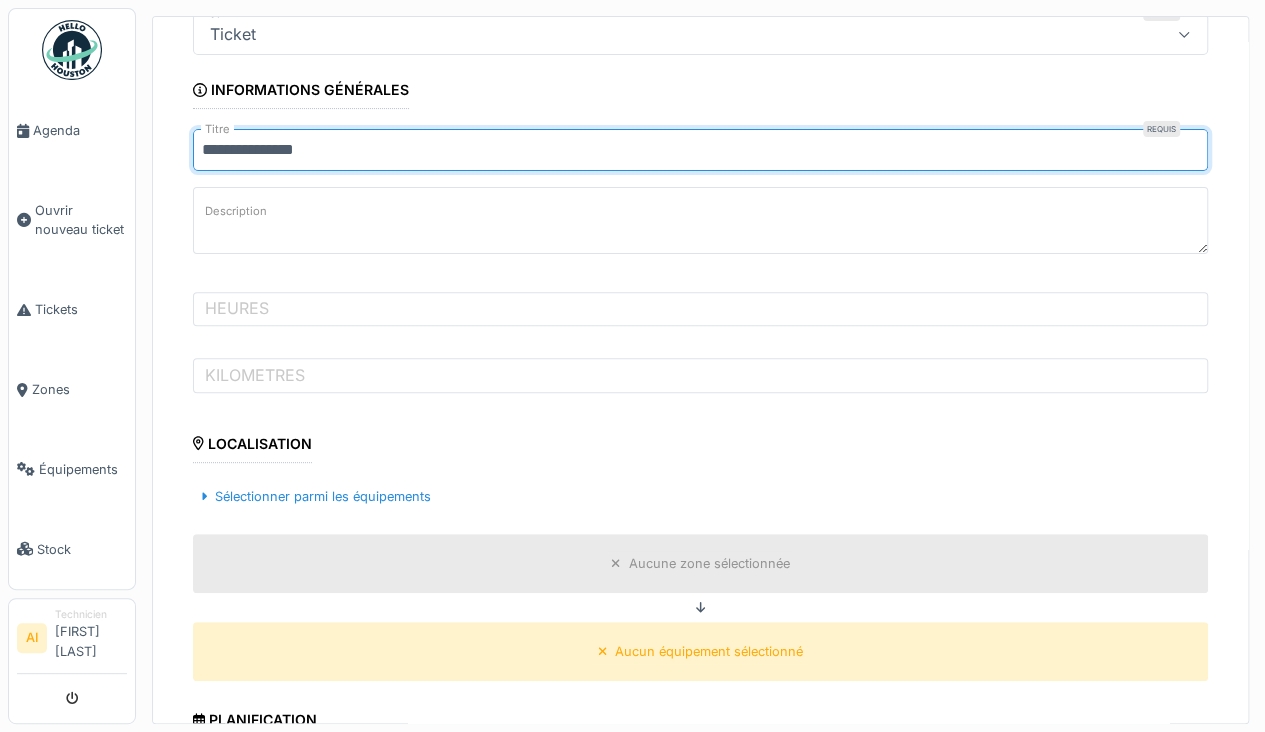 type on "**********" 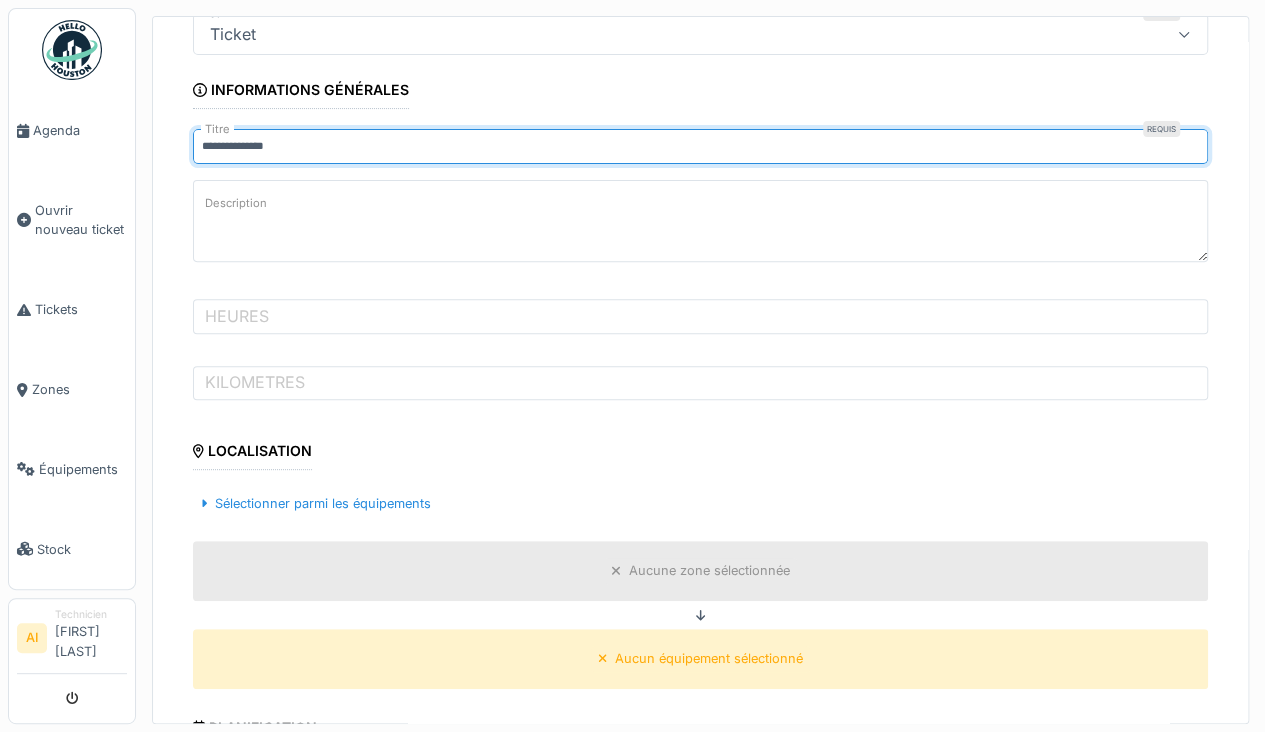 click on "Description" at bounding box center [700, 221] 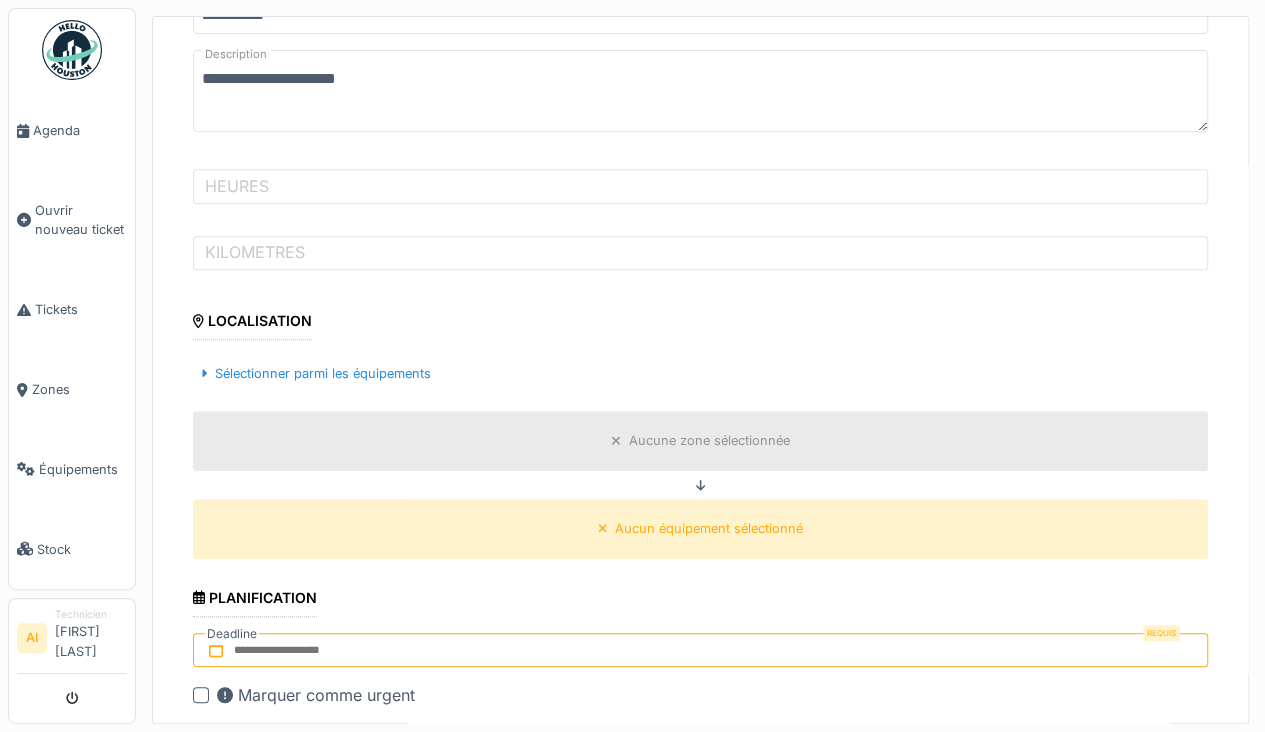 scroll, scrollTop: 373, scrollLeft: 0, axis: vertical 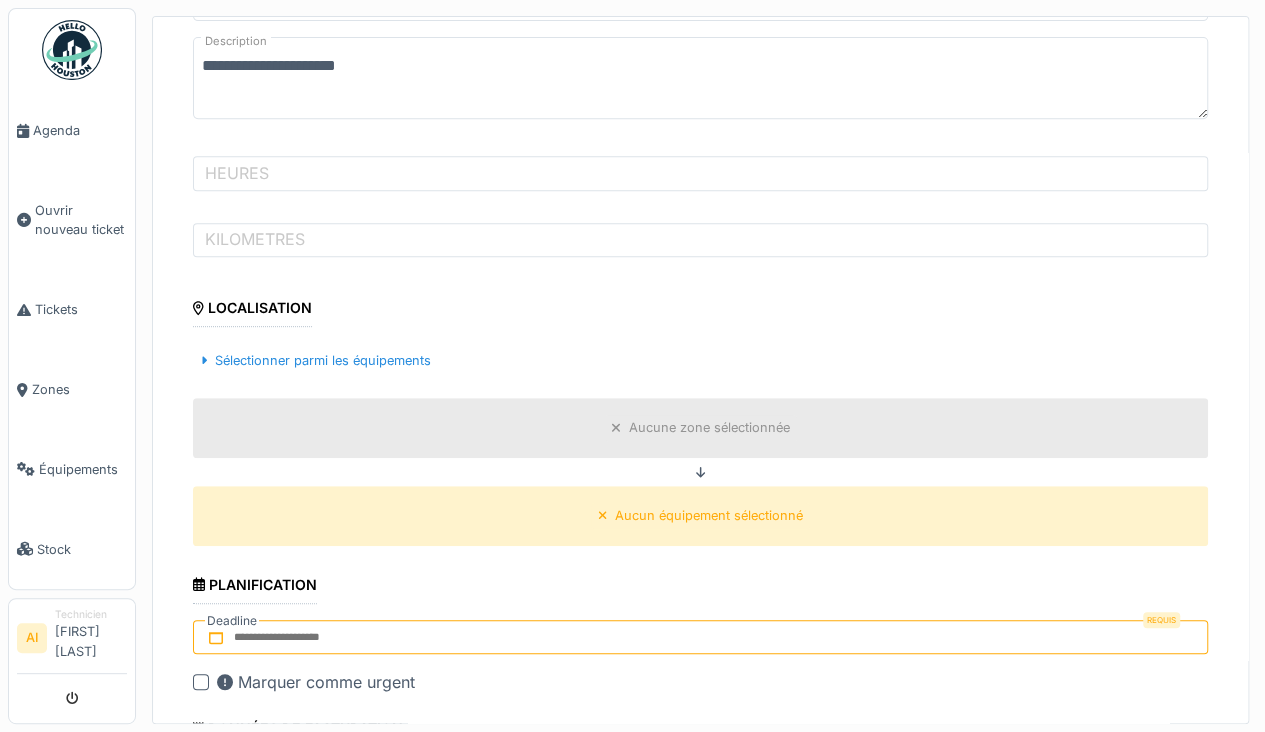 type on "**********" 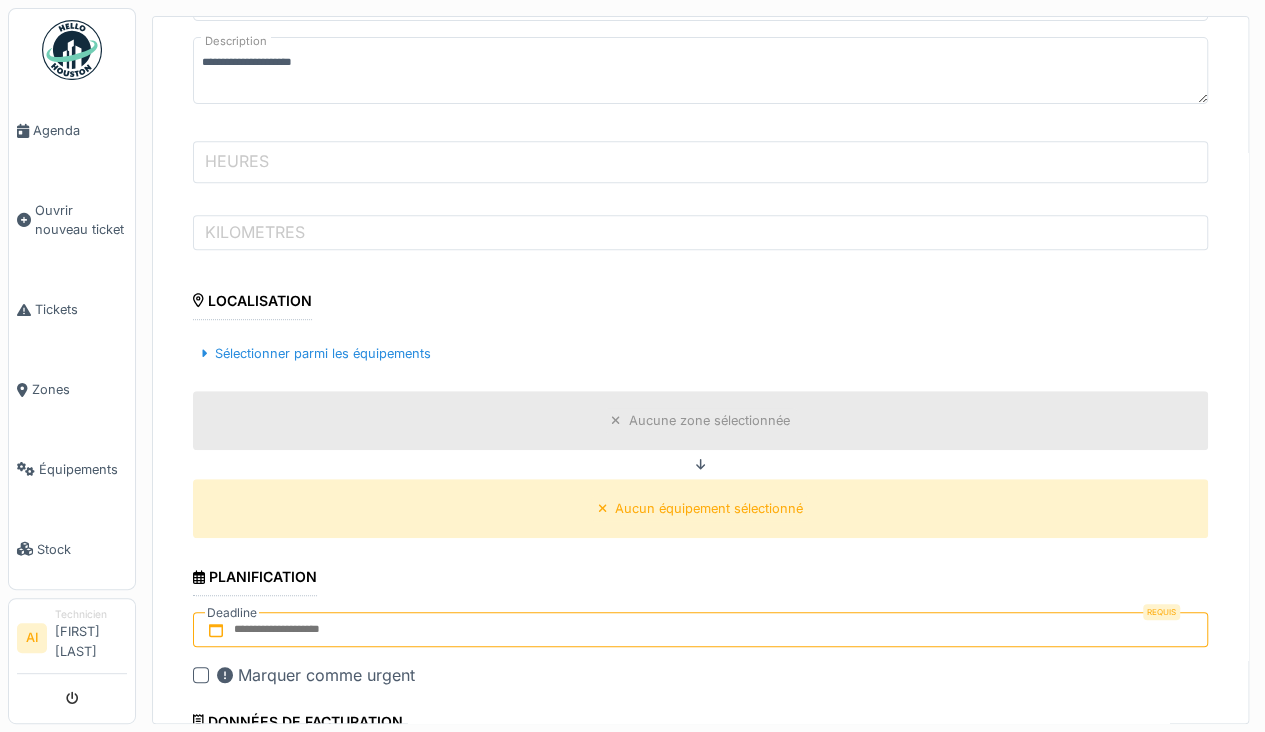 click on "HEURES" at bounding box center [700, 162] 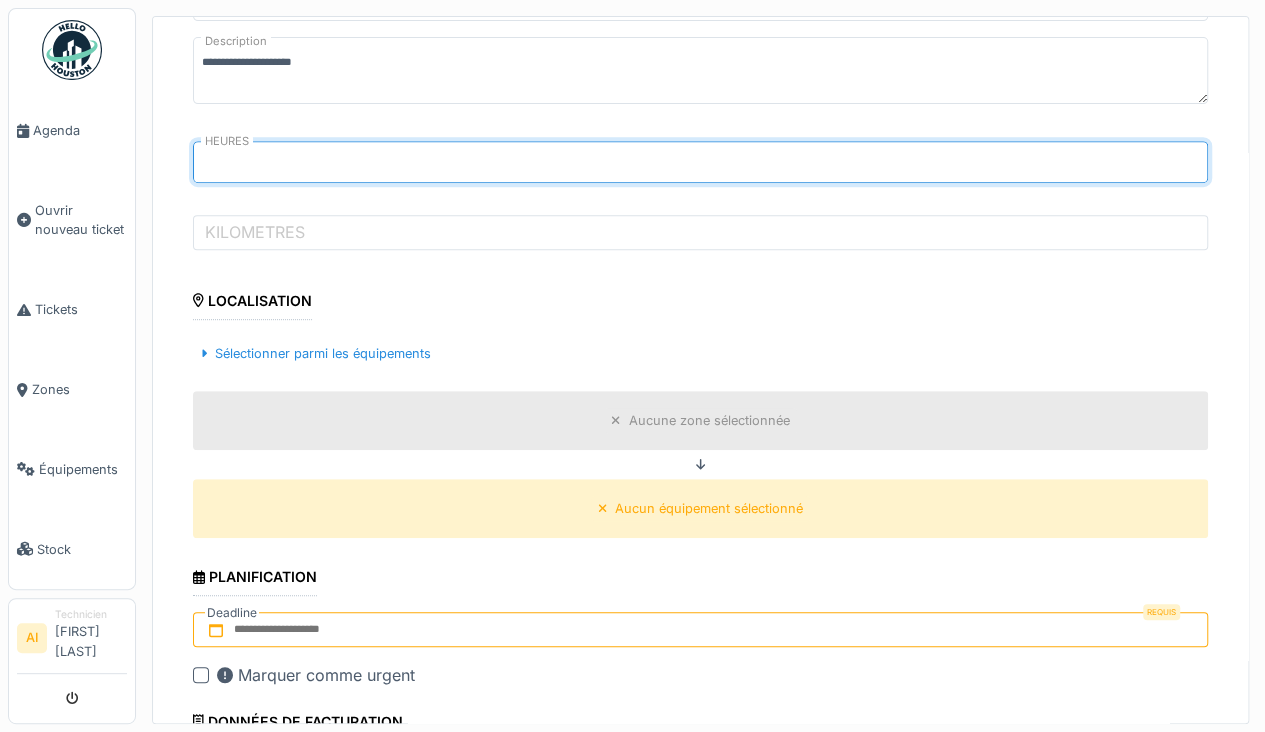 type on "*" 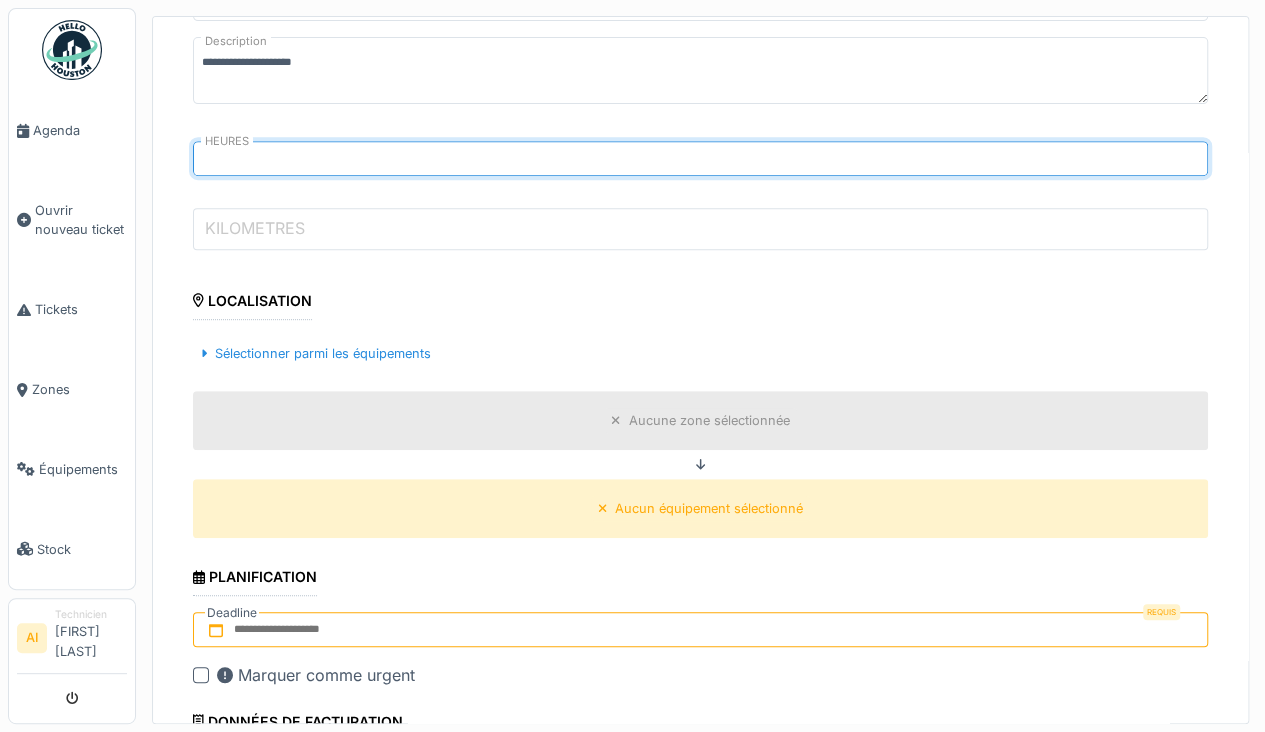 click on "KILOMETRES" at bounding box center [700, 229] 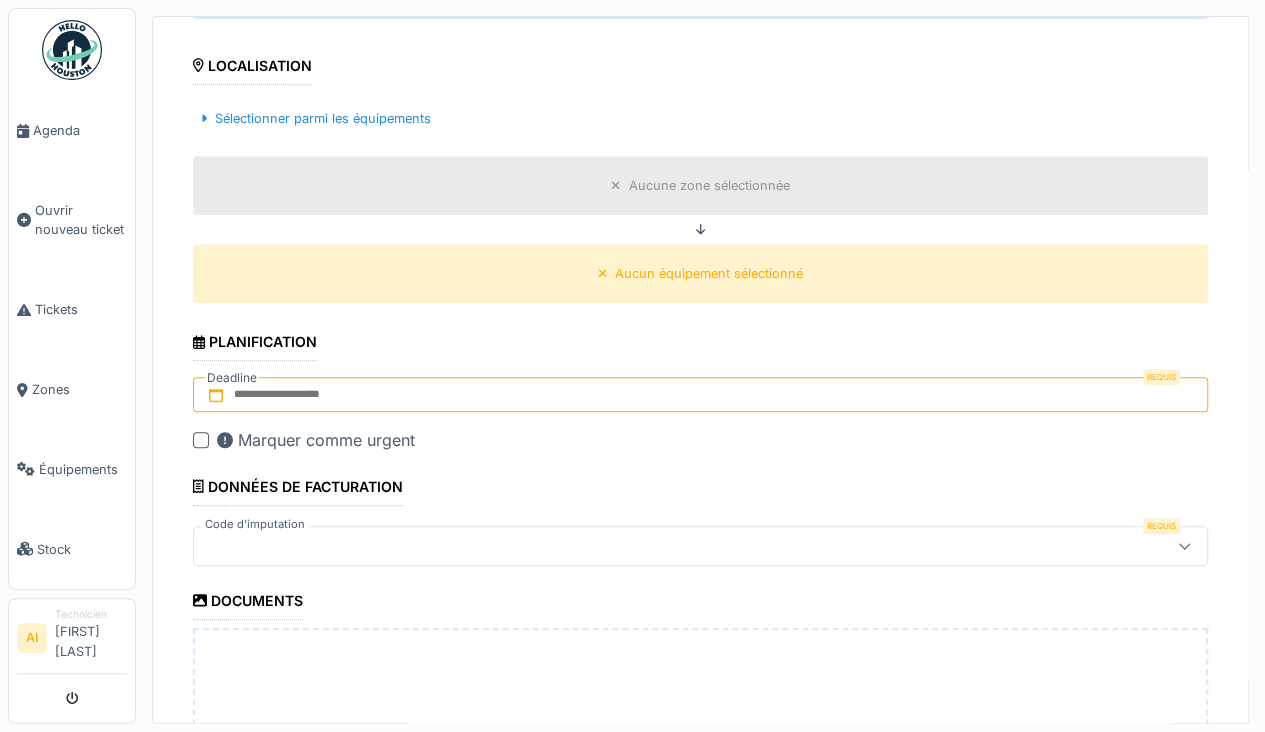 scroll, scrollTop: 610, scrollLeft: 0, axis: vertical 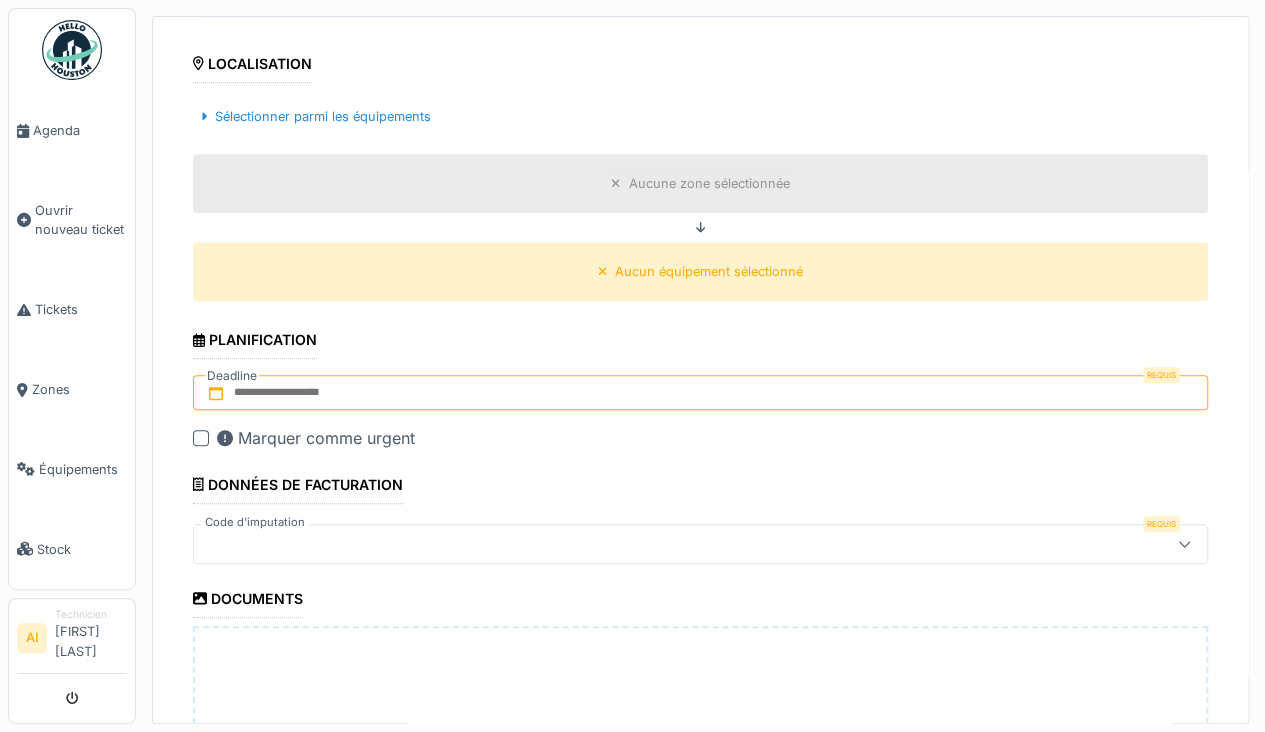 type on "*****" 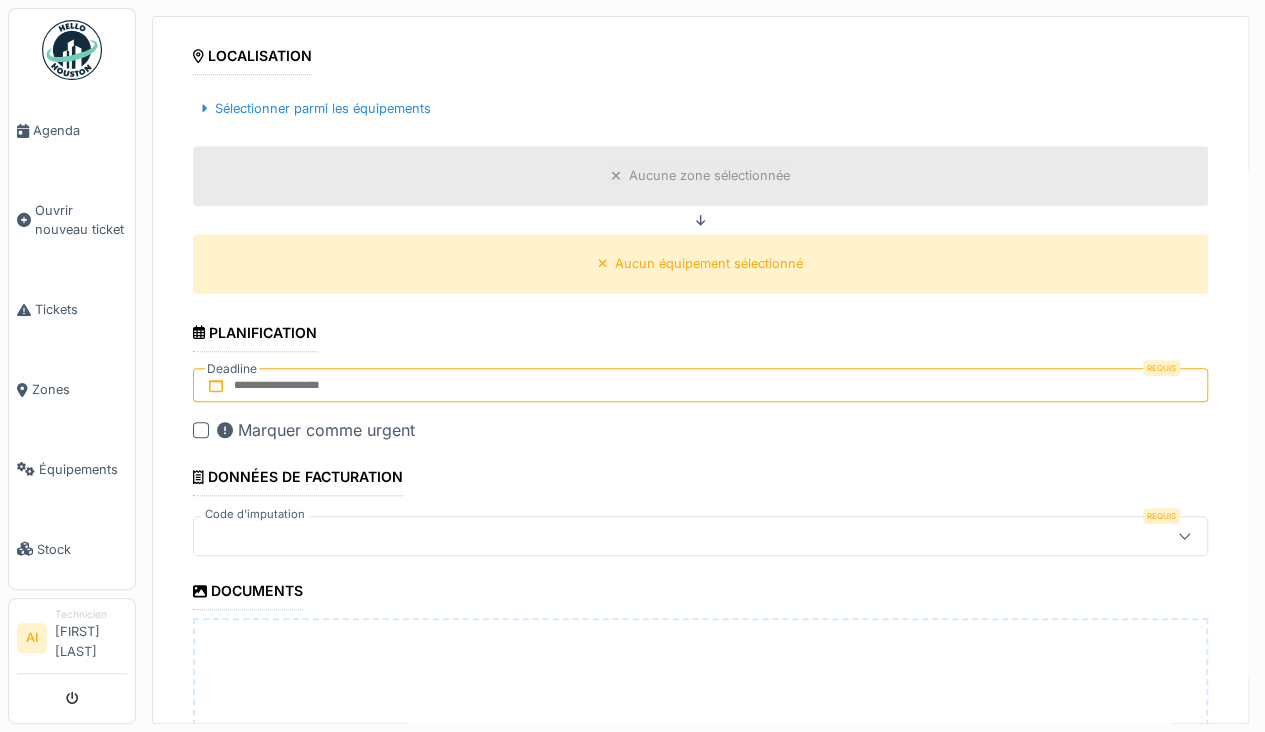 click on "Sélectionner parmi les équipements" at bounding box center [316, 108] 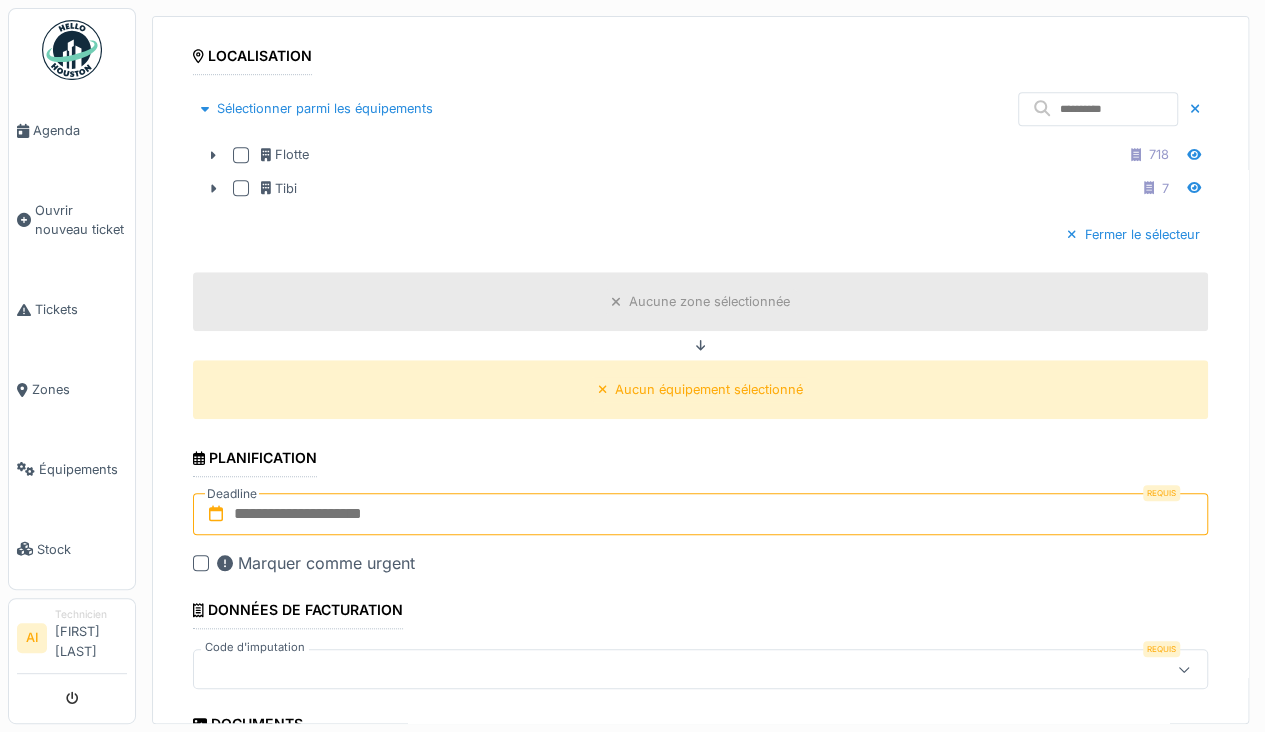 click at bounding box center (700, 514) 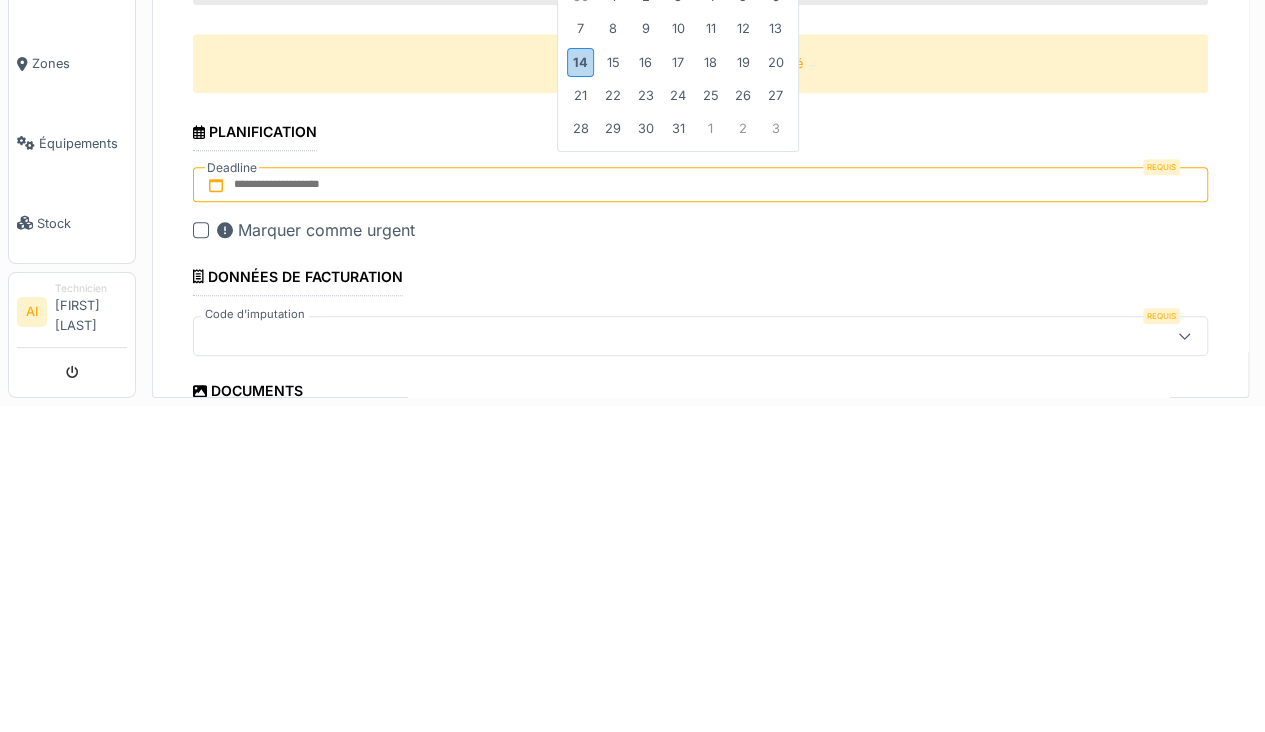 click on "14" at bounding box center (580, 387) 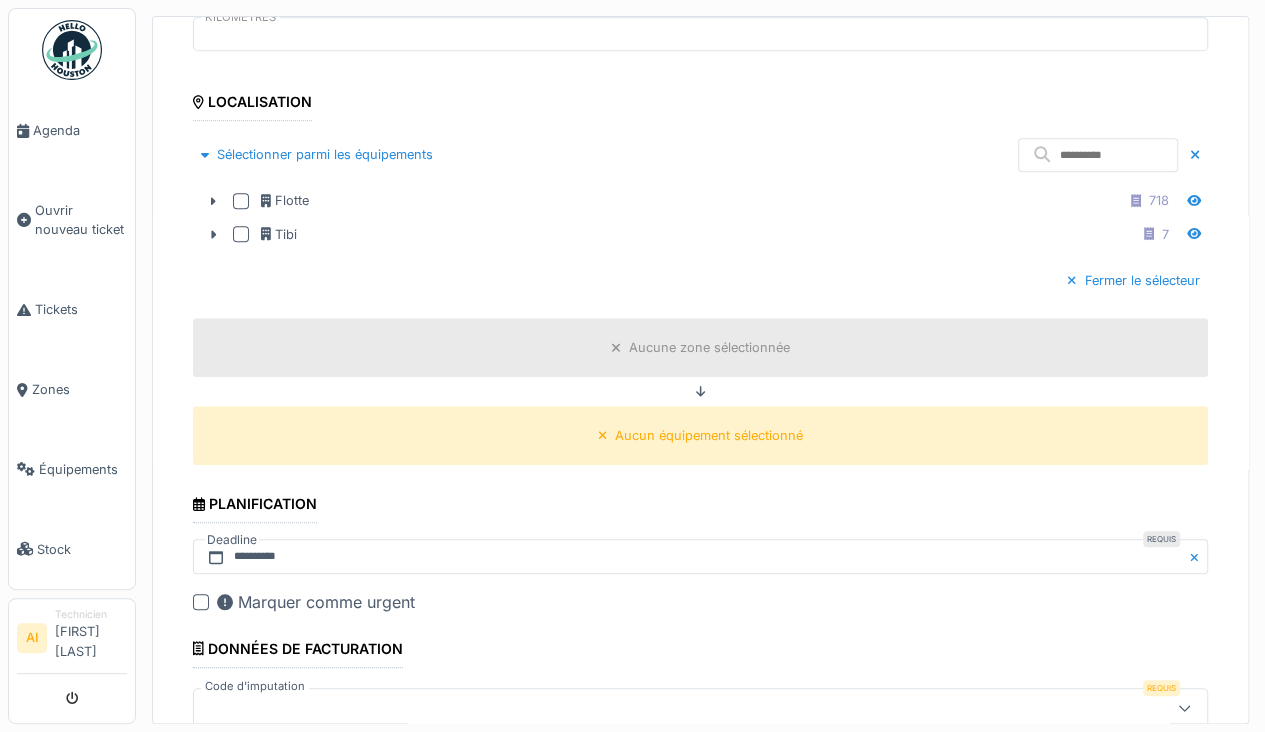 scroll, scrollTop: 562, scrollLeft: 0, axis: vertical 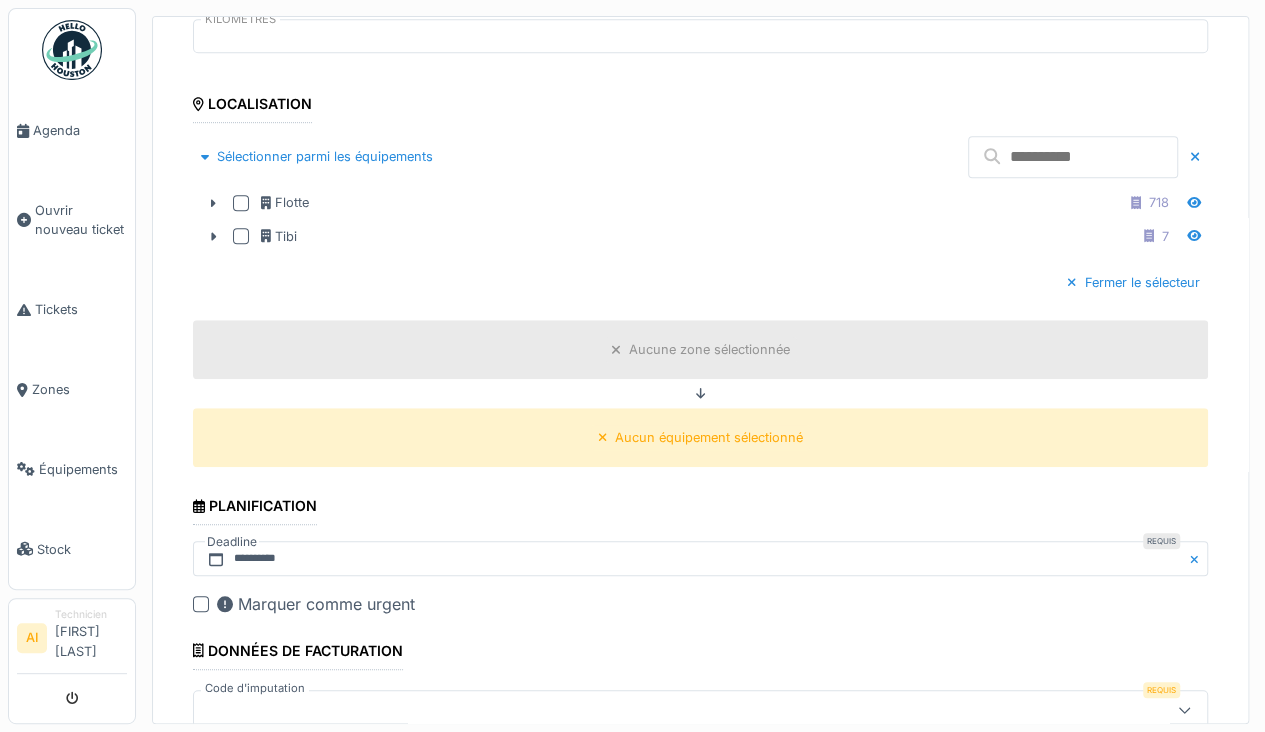 click at bounding box center (1073, 157) 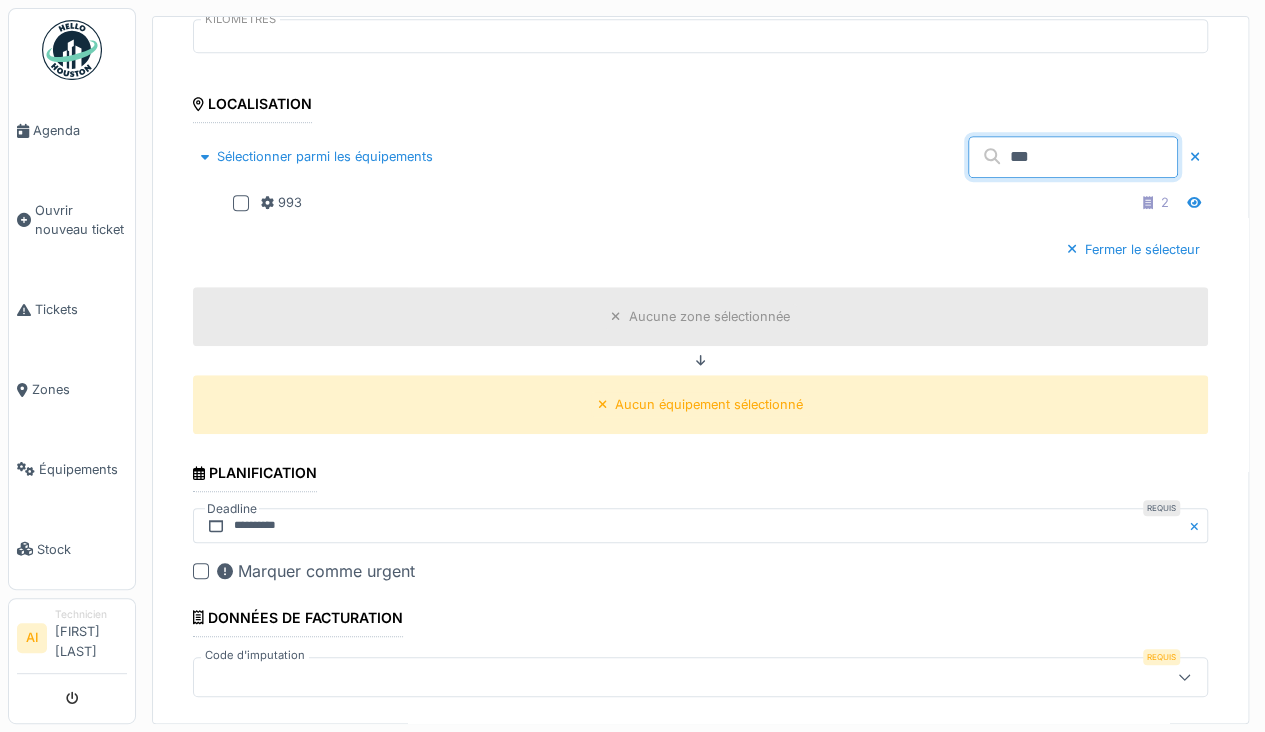 type on "***" 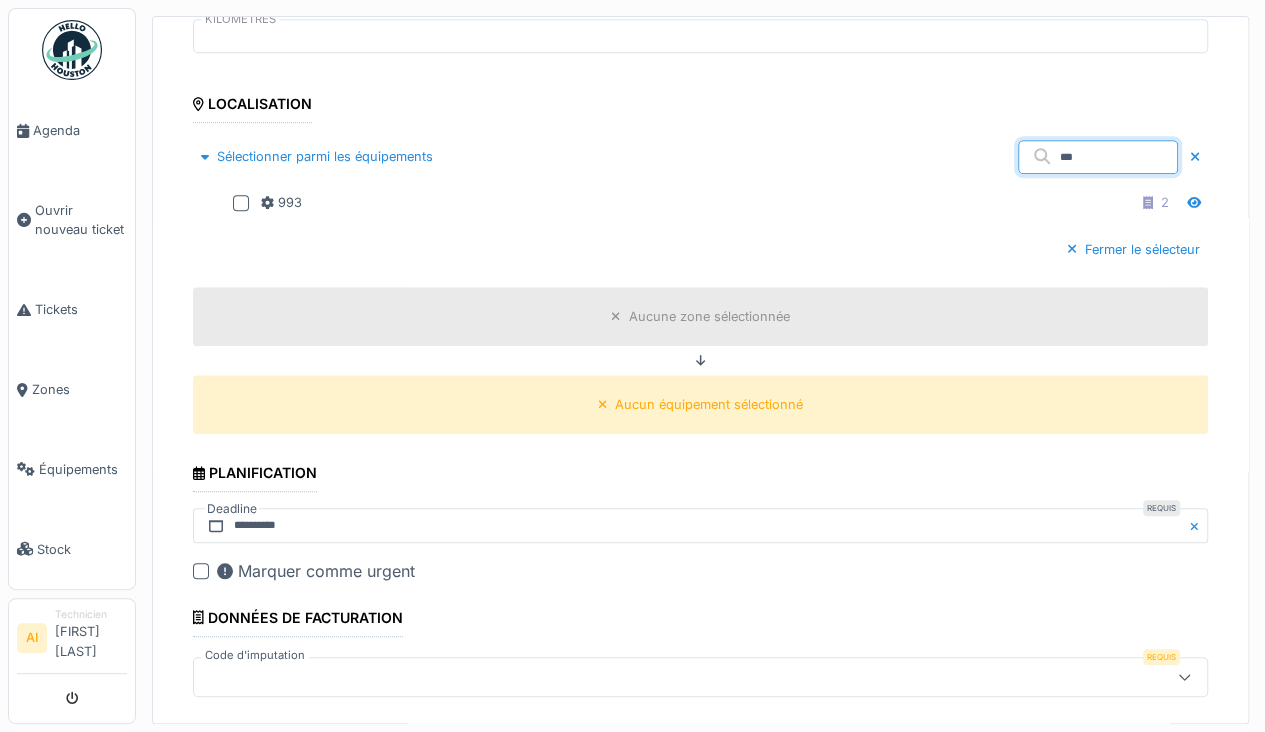 click at bounding box center [241, 203] 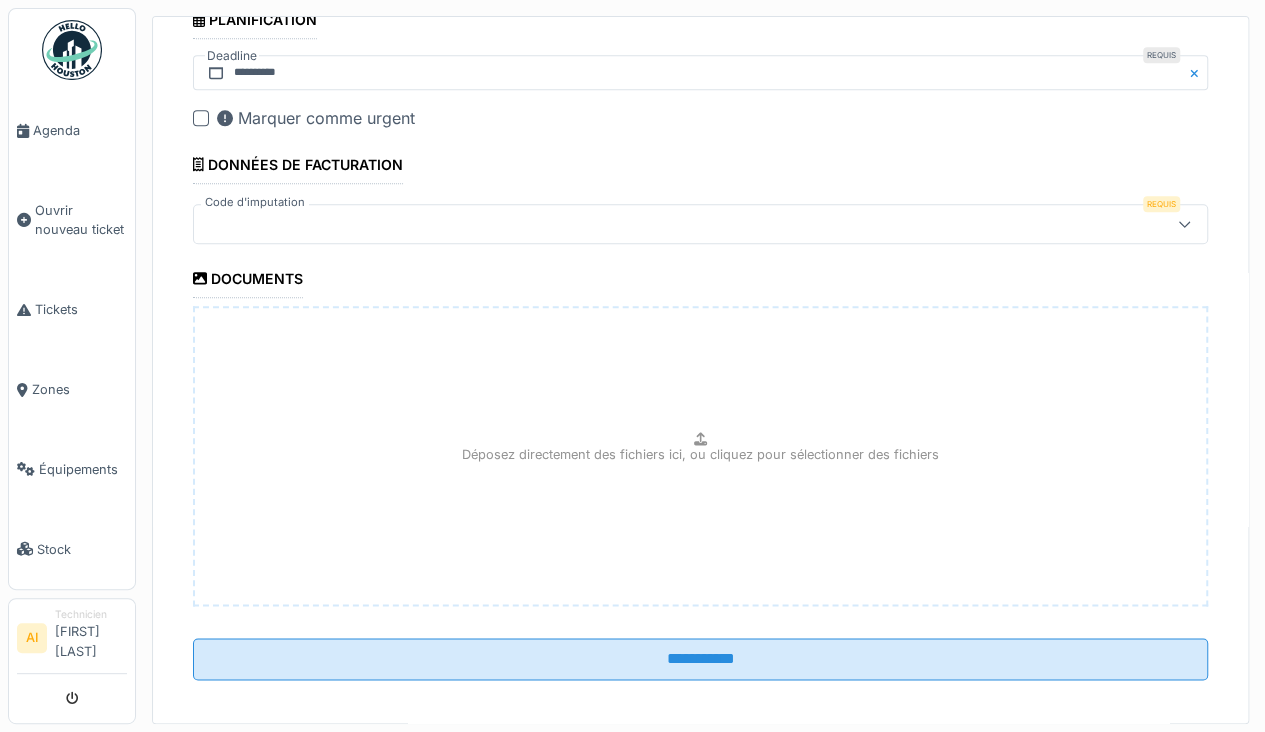 scroll, scrollTop: 1024, scrollLeft: 0, axis: vertical 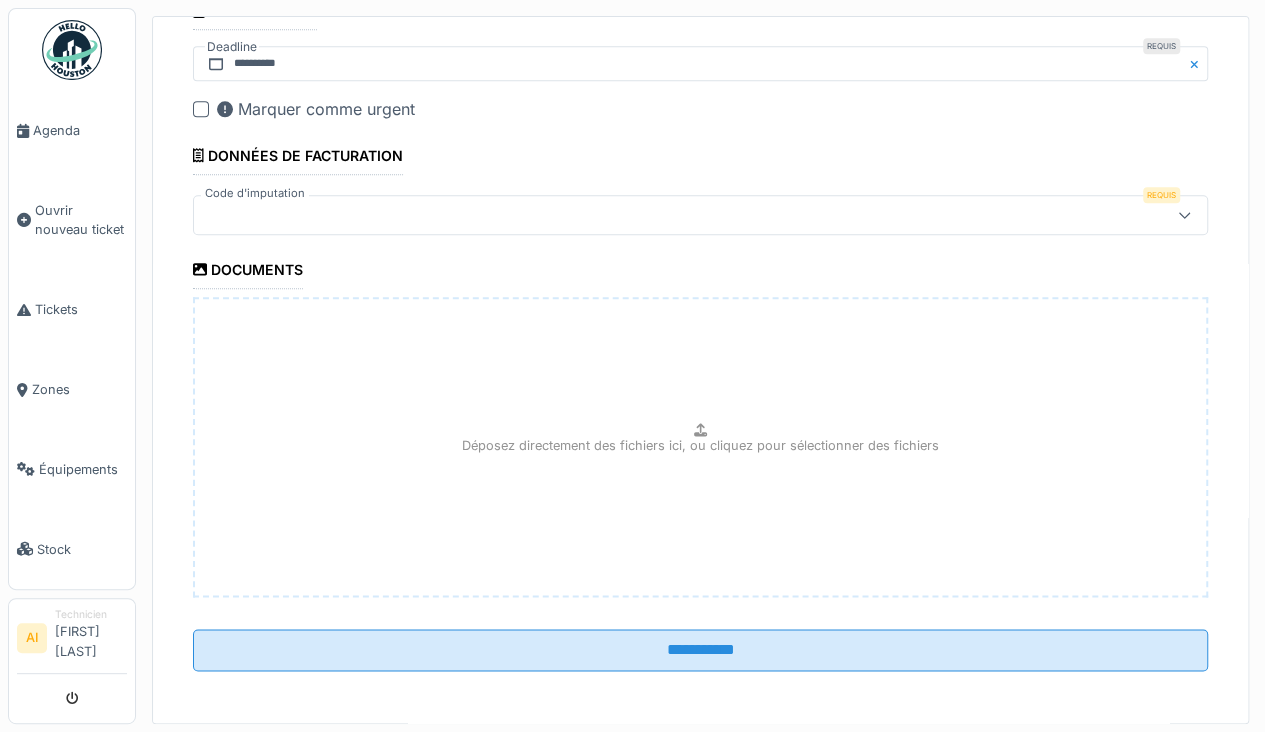 click at bounding box center [1184, 215] 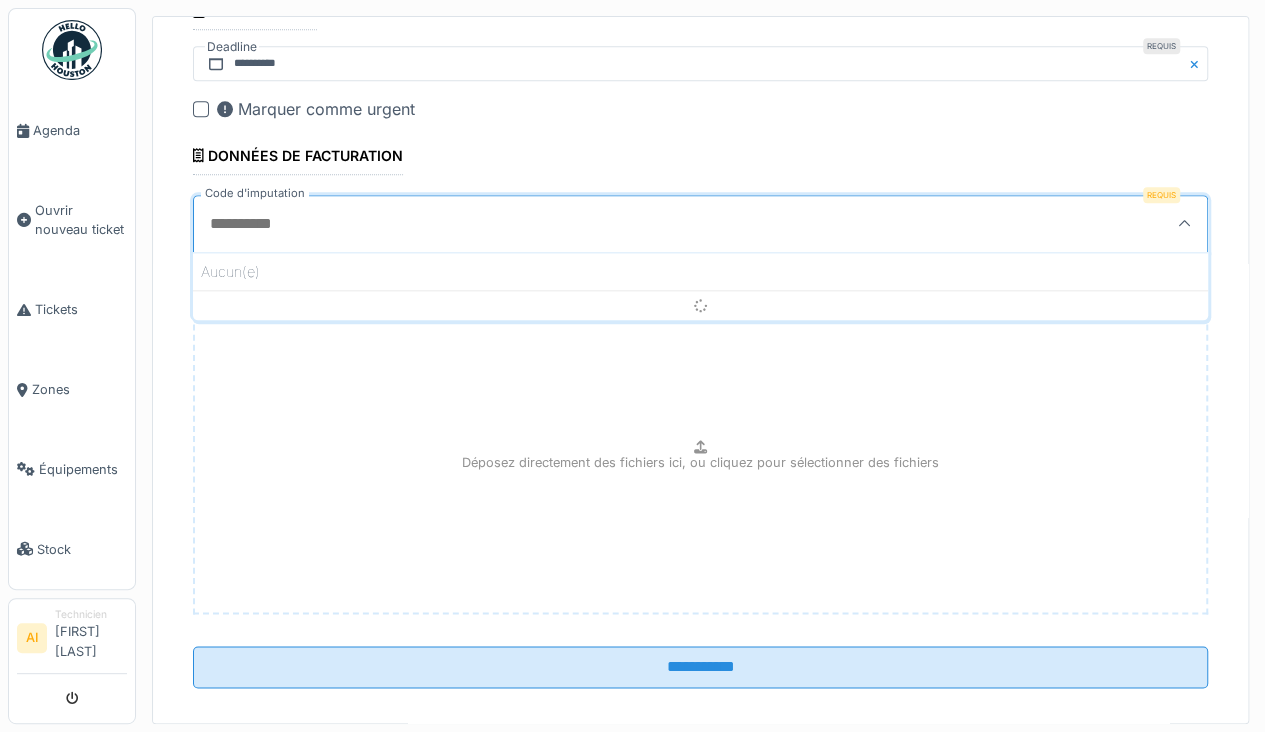 scroll, scrollTop: 4, scrollLeft: 0, axis: vertical 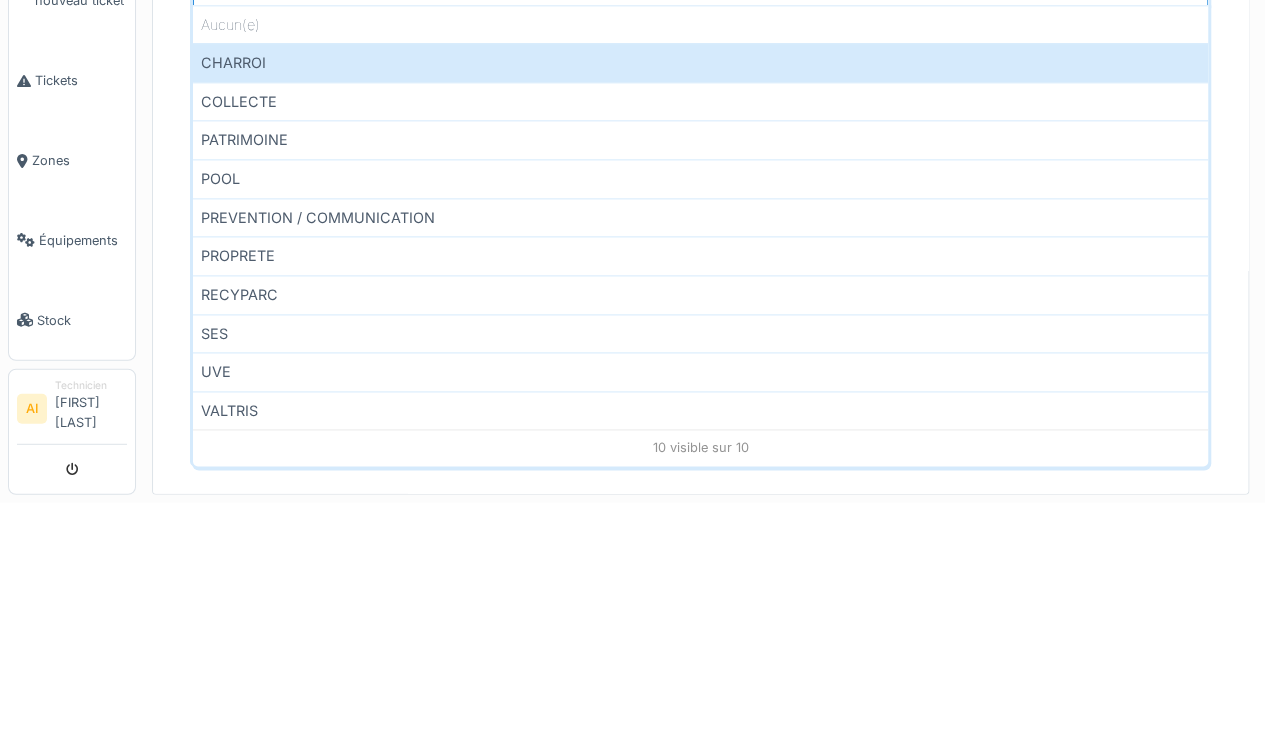 click on "PROPRETE" at bounding box center [700, 485] 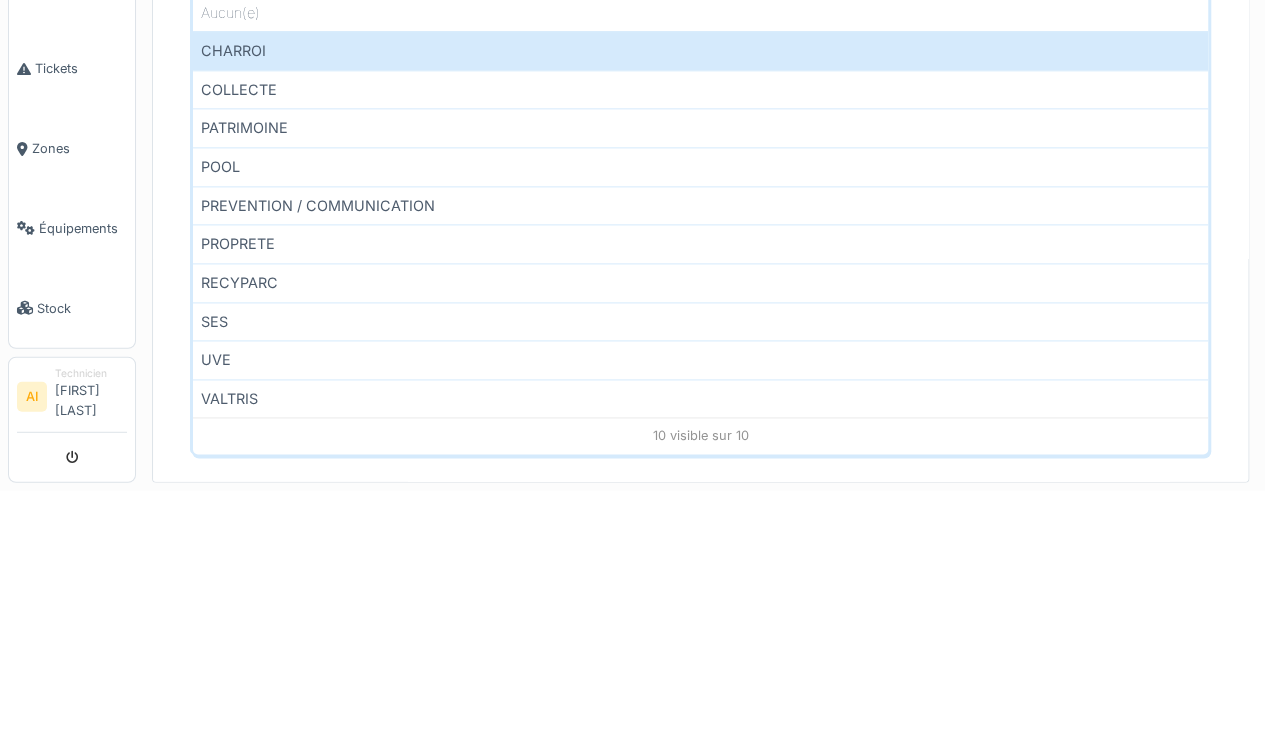 scroll, scrollTop: 1026, scrollLeft: 0, axis: vertical 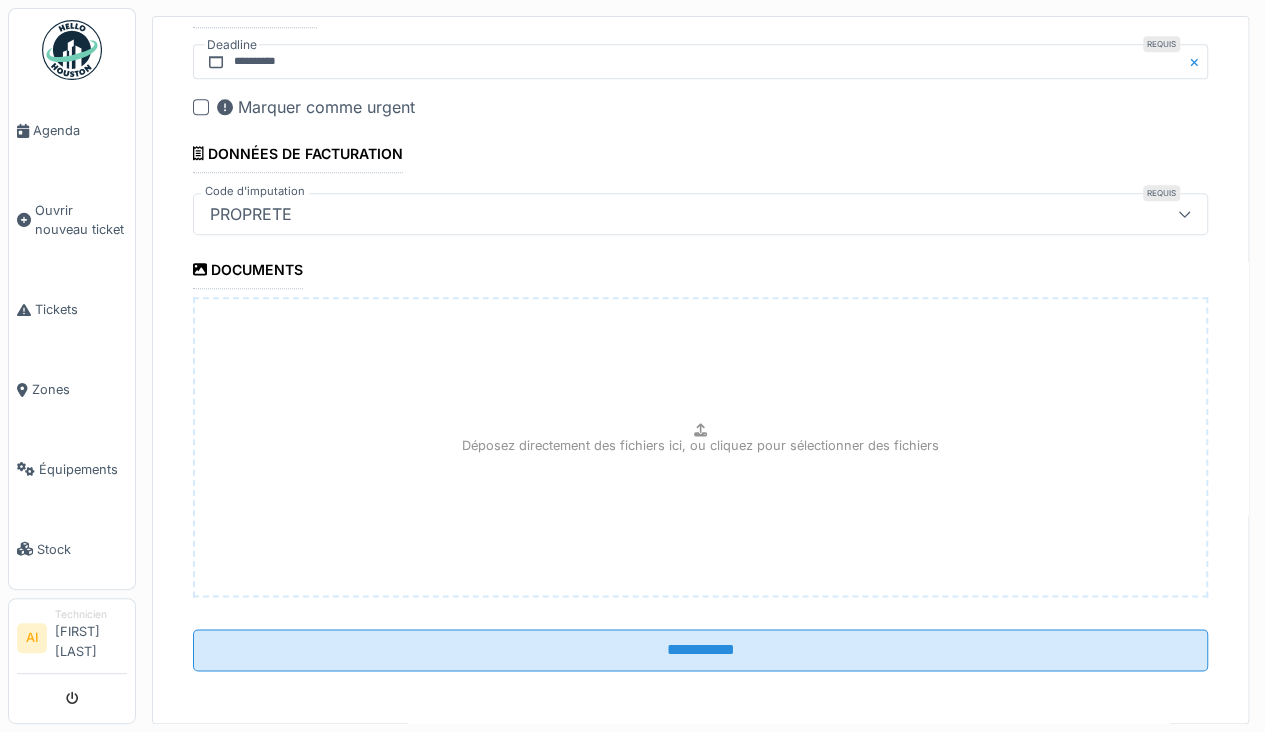 click on "**********" at bounding box center (700, 650) 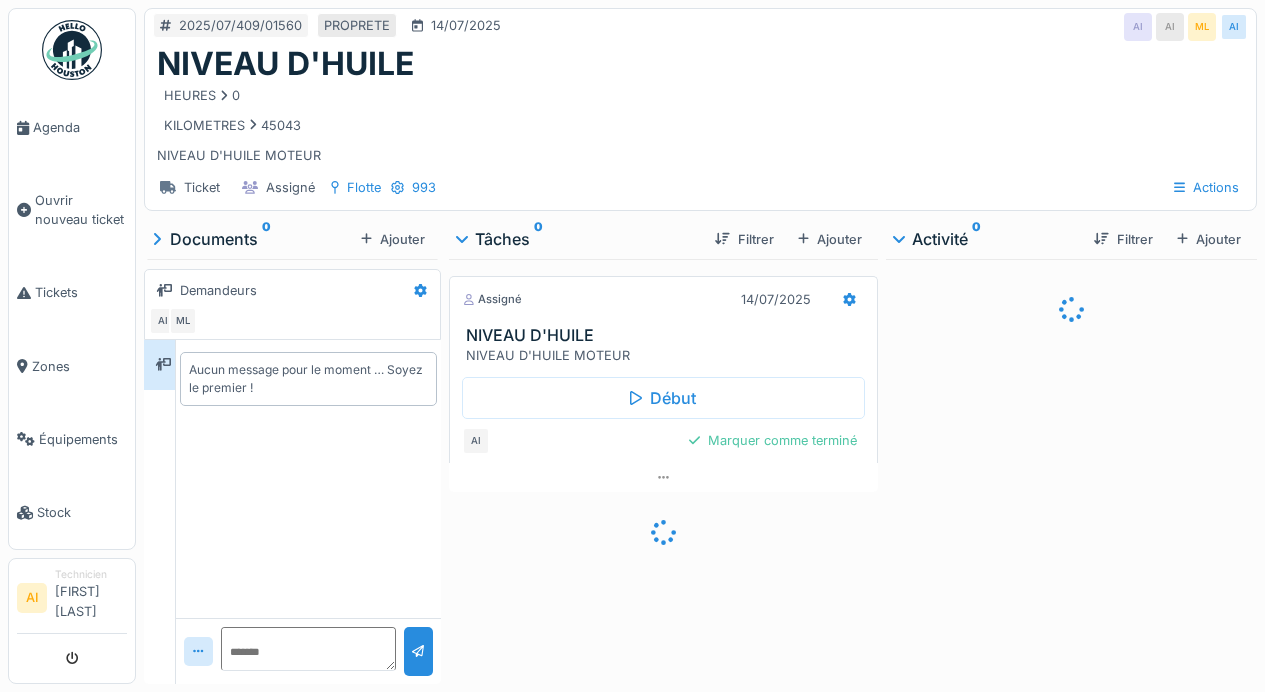 scroll, scrollTop: 0, scrollLeft: 0, axis: both 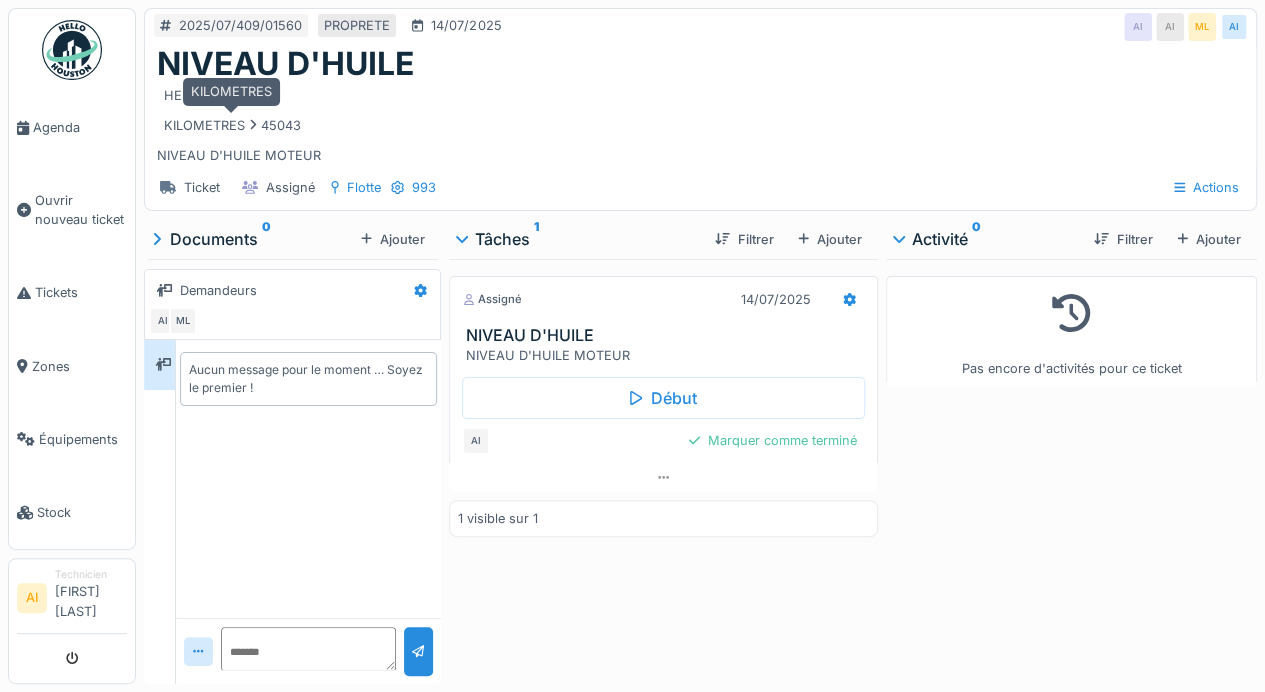 click on "Début" at bounding box center (663, 398) 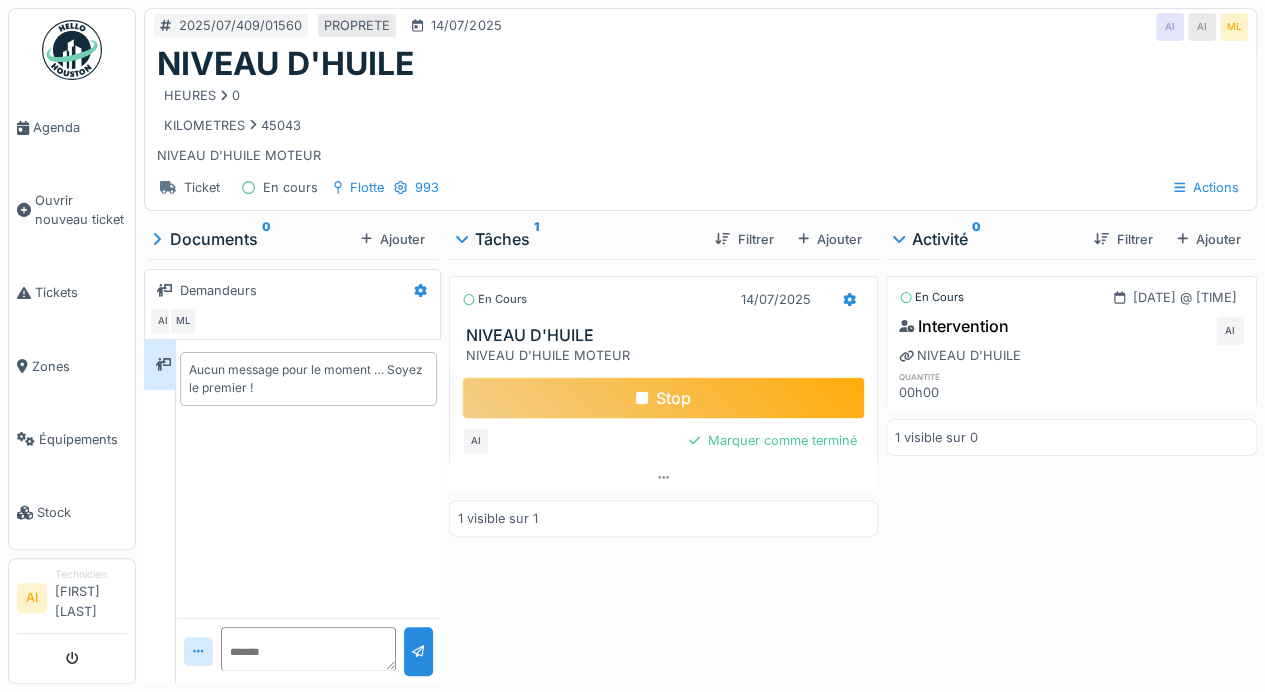 click on "Stop" at bounding box center [663, 398] 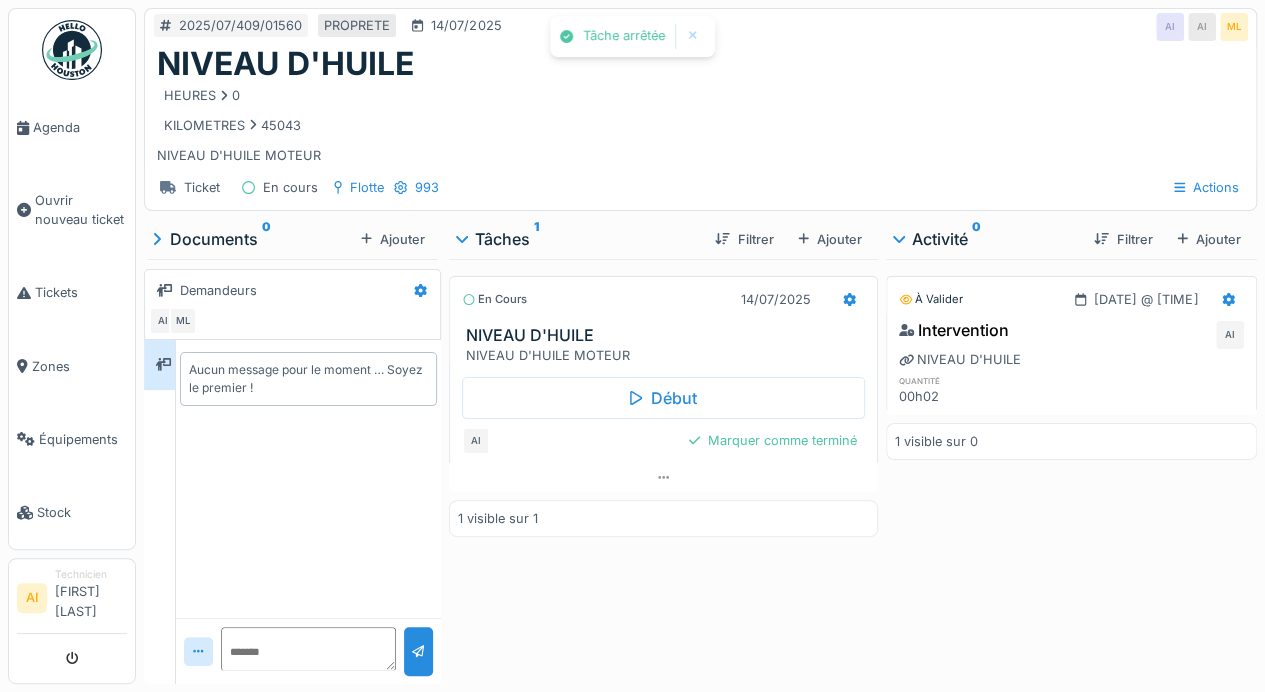 click on "Marquer comme terminé" at bounding box center [773, 440] 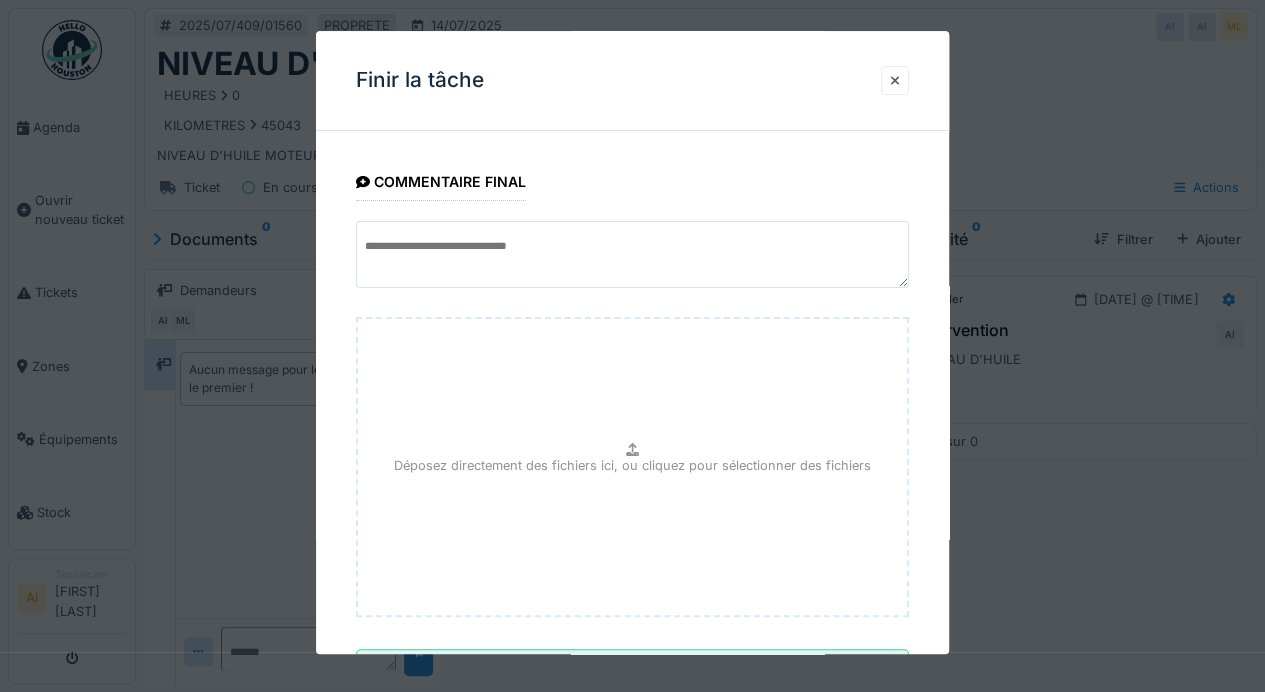 scroll, scrollTop: 92, scrollLeft: 0, axis: vertical 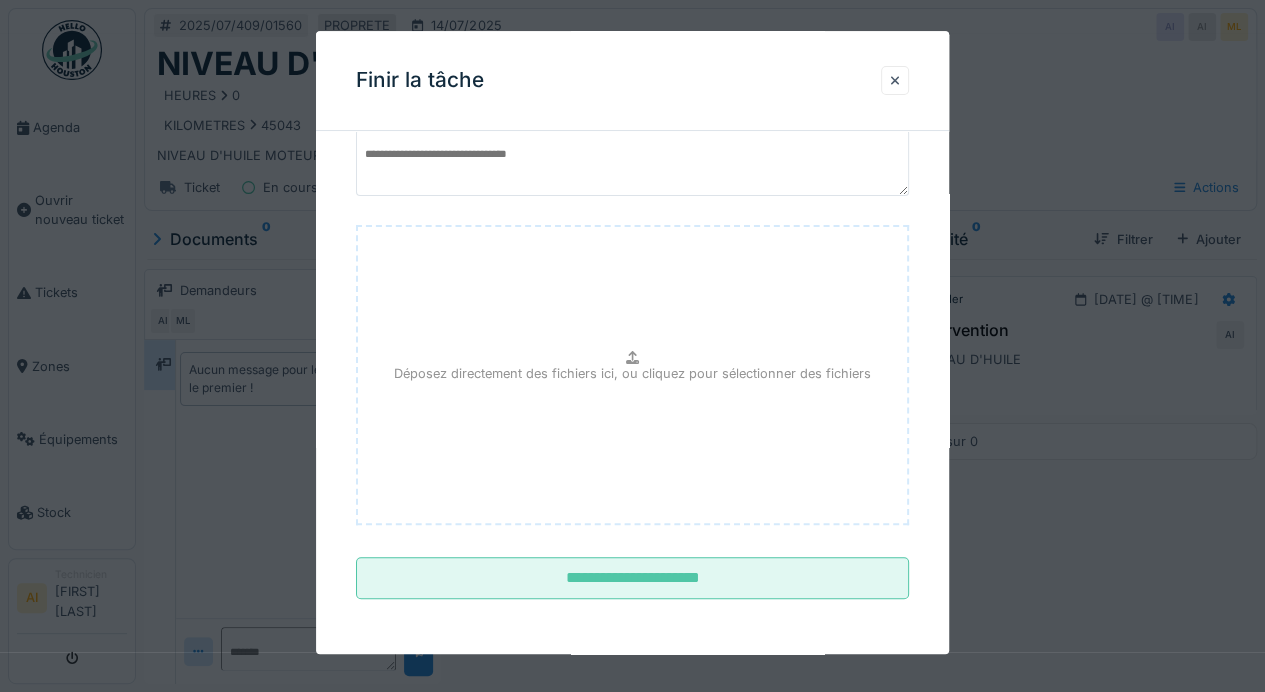 click on "**********" at bounding box center [632, 578] 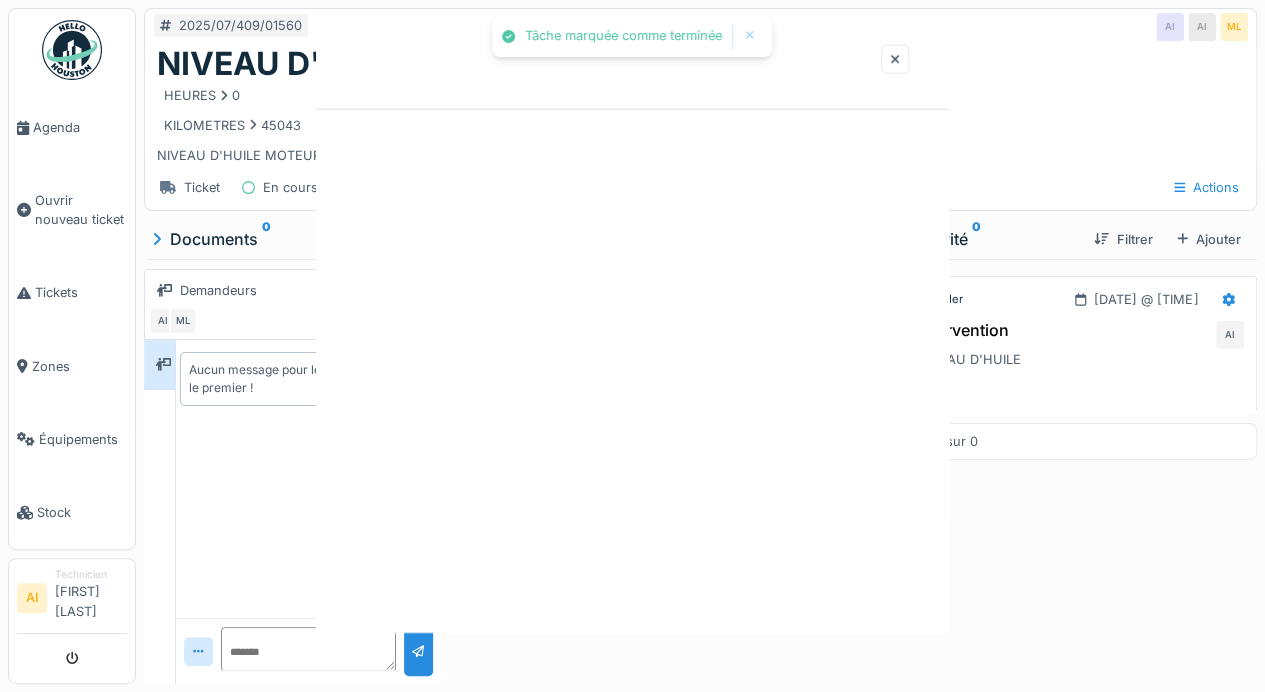 scroll, scrollTop: 0, scrollLeft: 0, axis: both 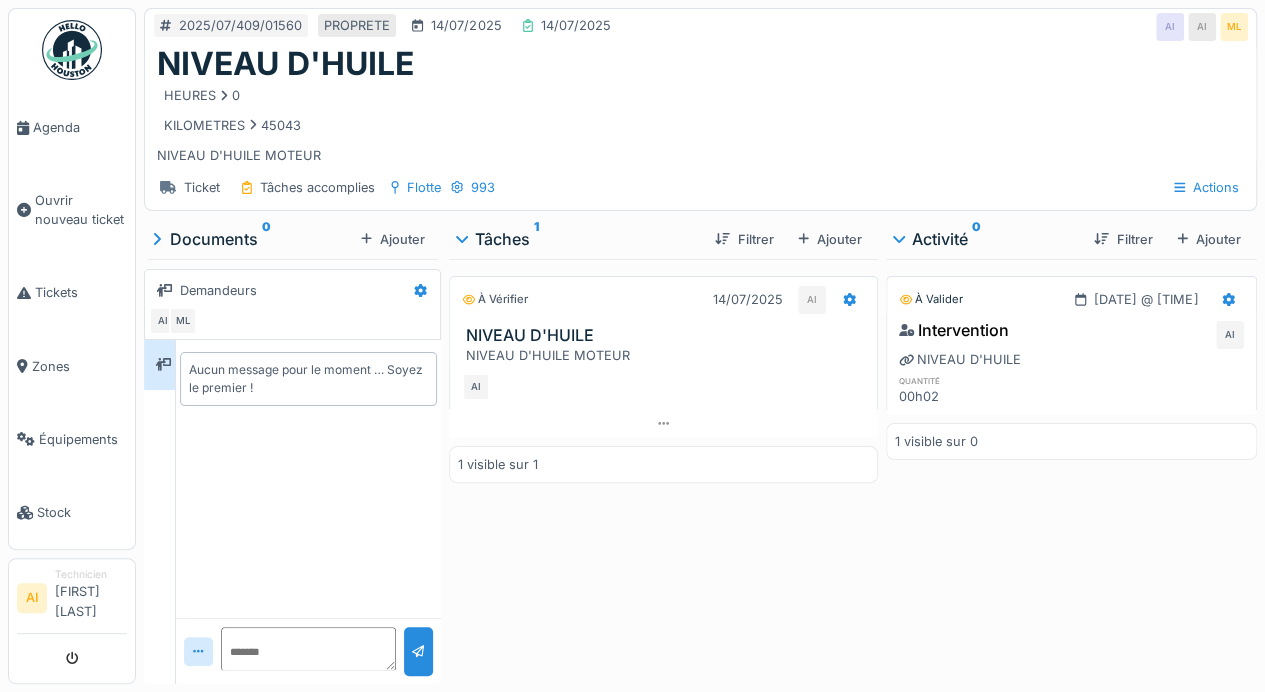 click on "Équipements" at bounding box center [72, 439] 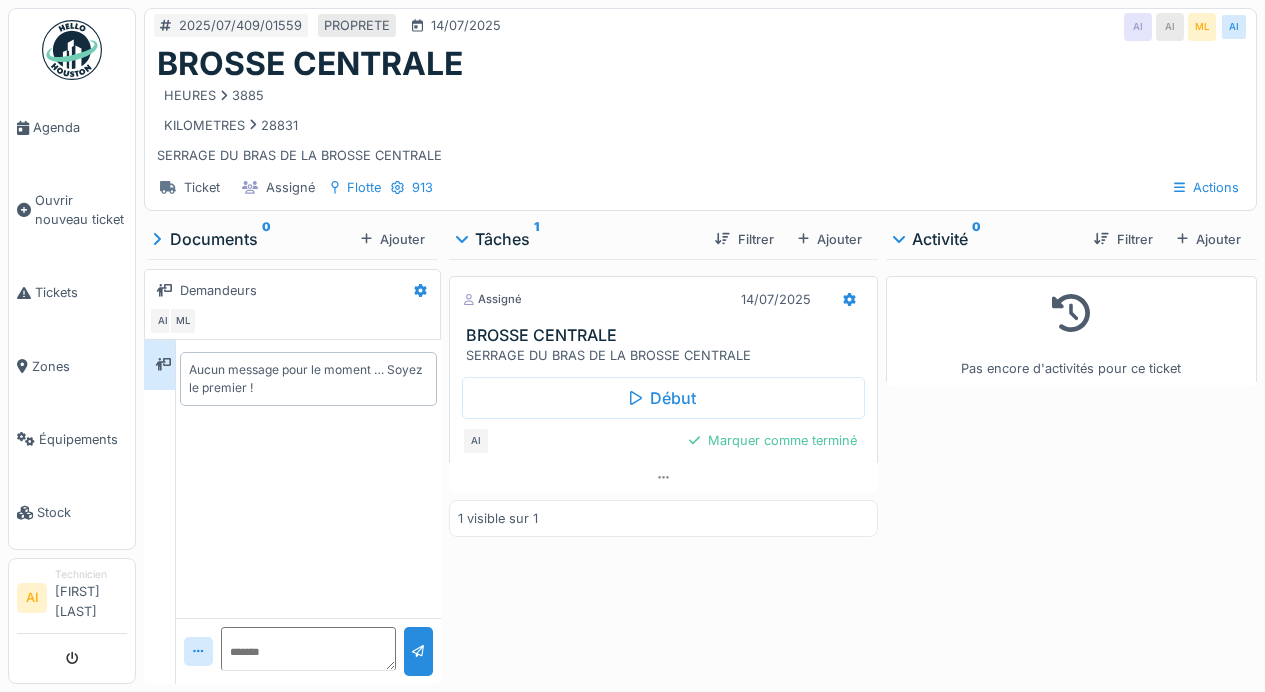 scroll, scrollTop: 0, scrollLeft: 0, axis: both 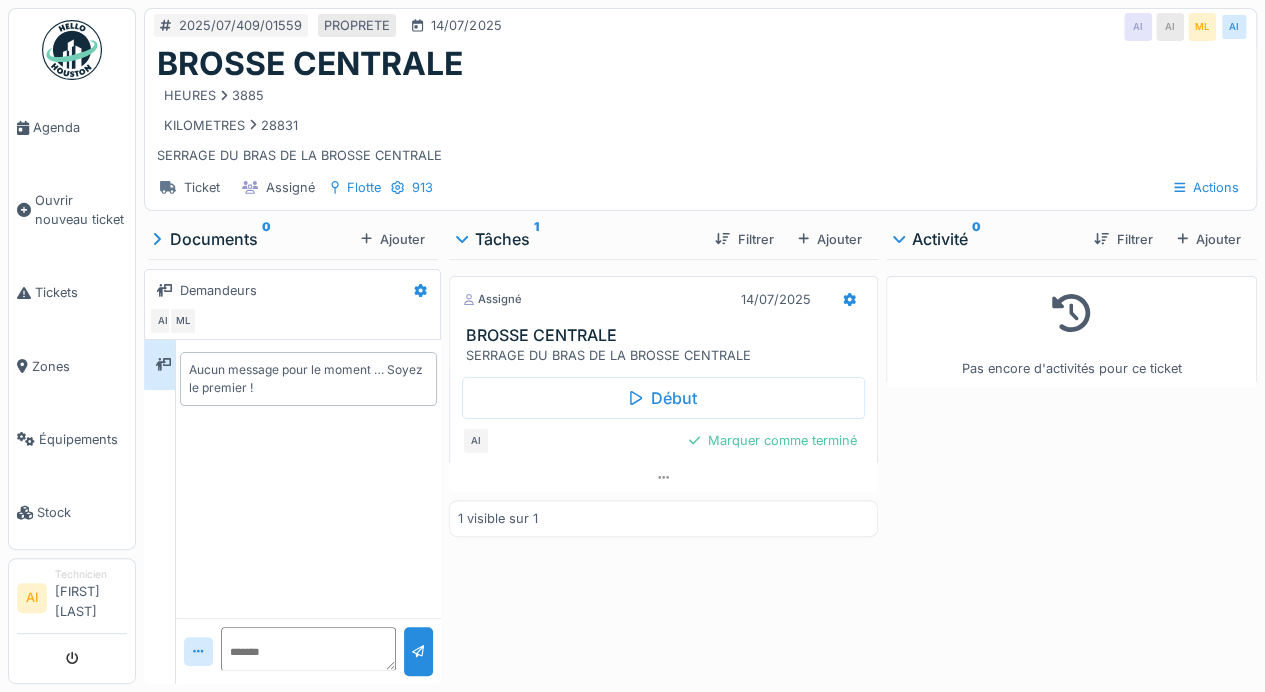 click on "Équipements" at bounding box center (83, 439) 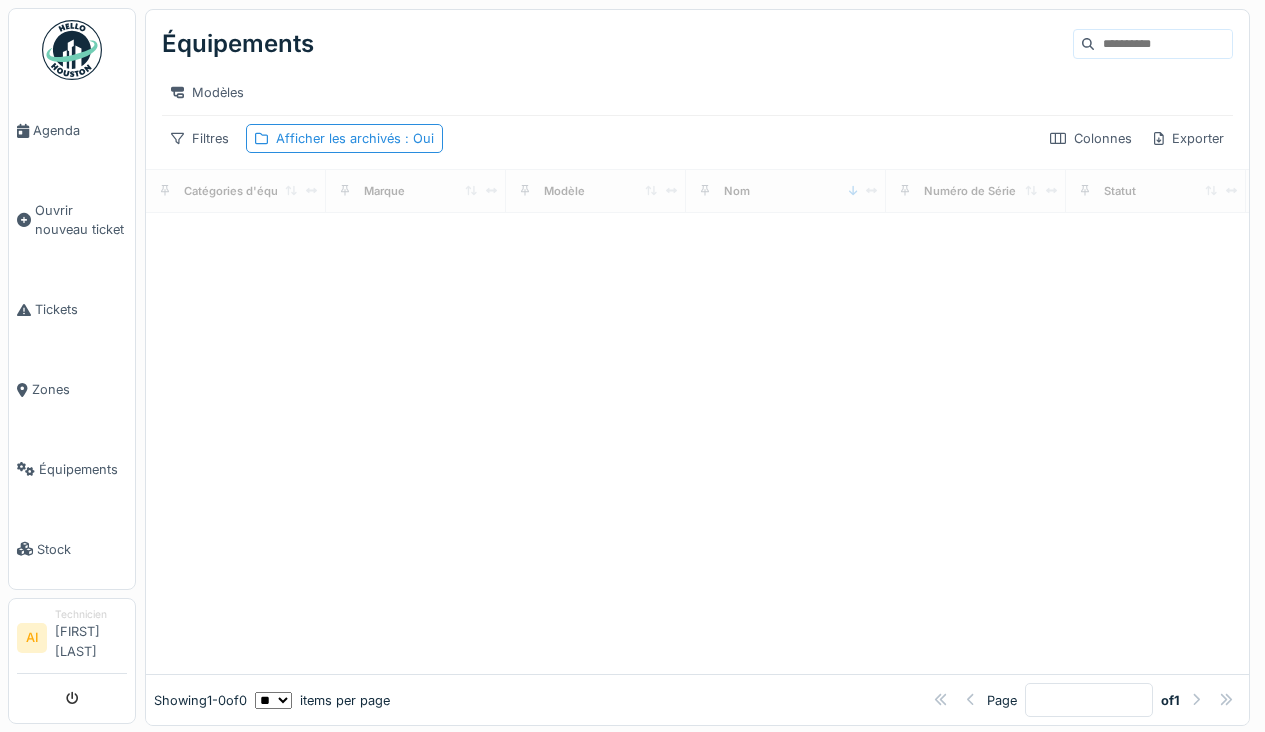 scroll, scrollTop: 0, scrollLeft: 0, axis: both 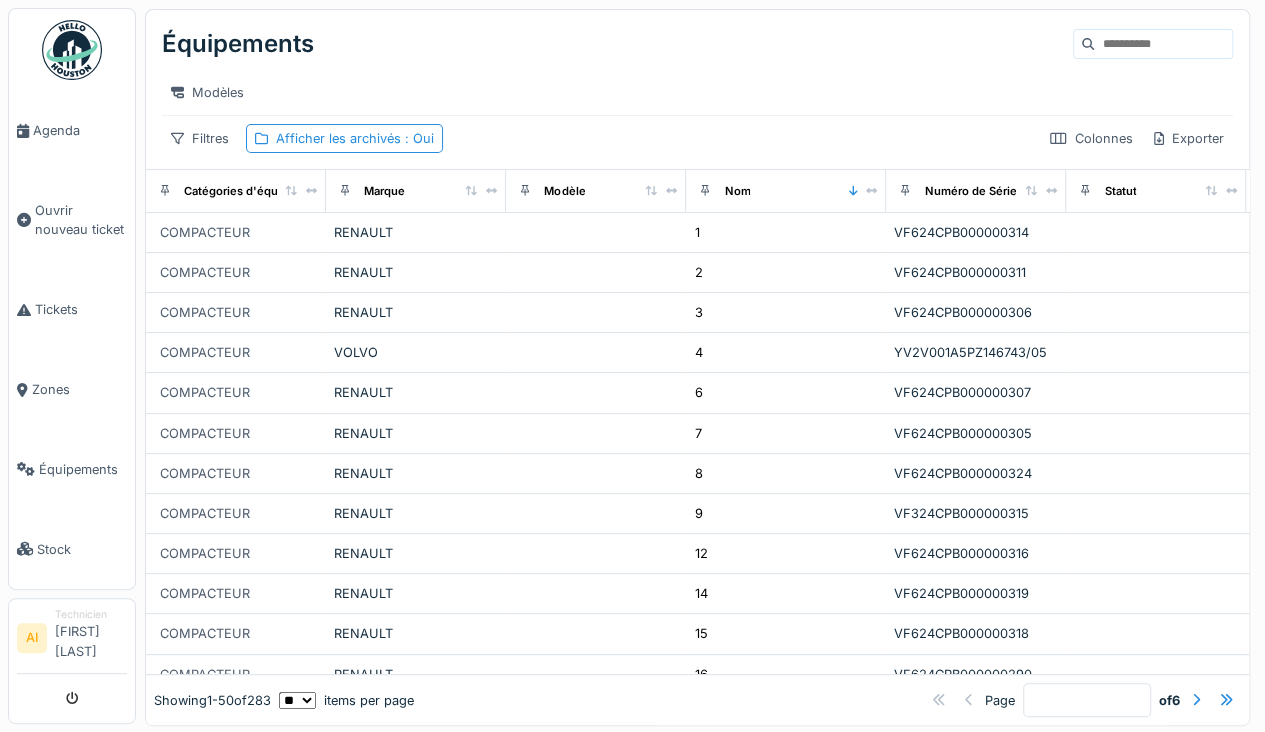click at bounding box center [1163, 44] 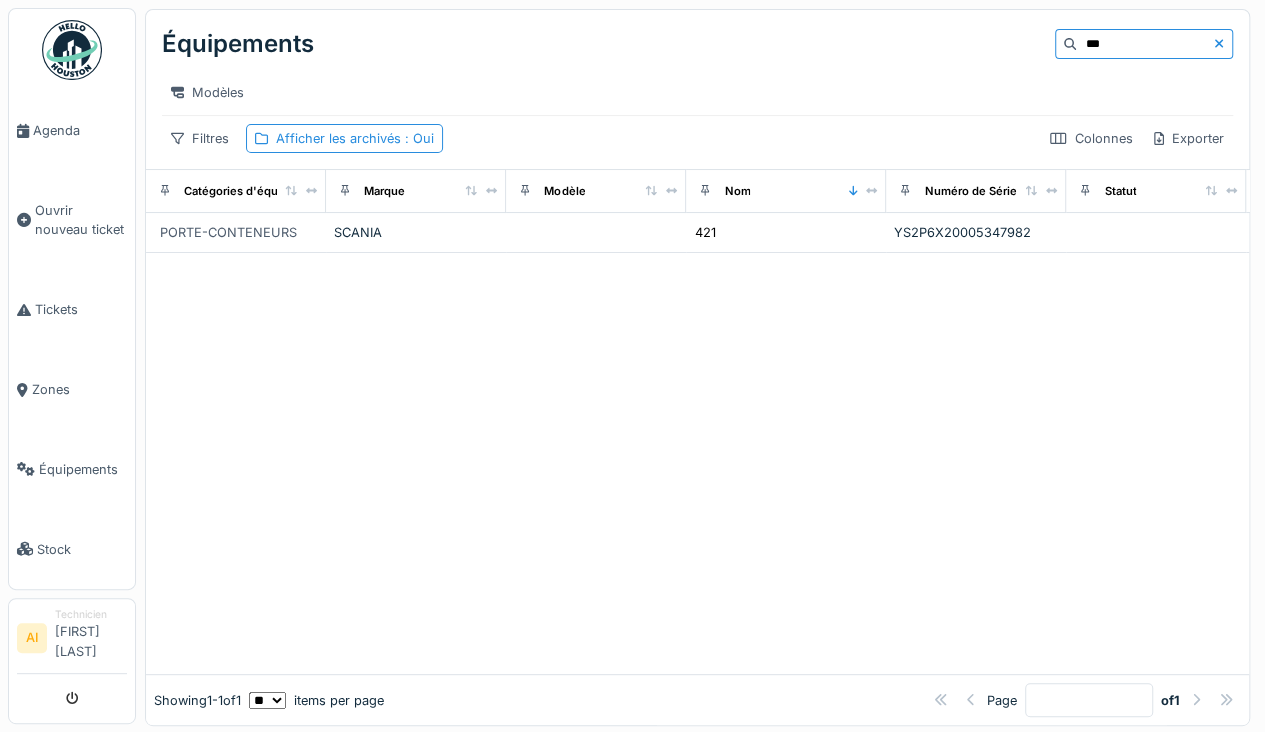 type on "***" 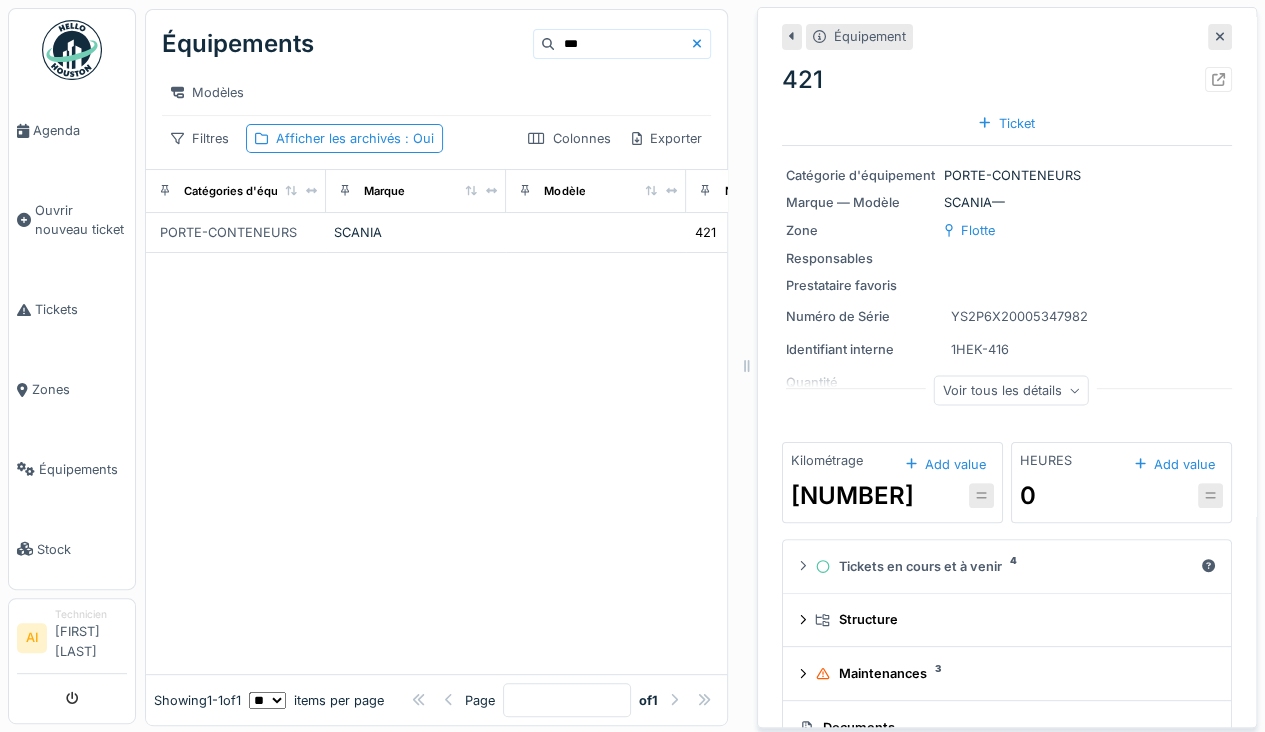 click at bounding box center [1218, 79] 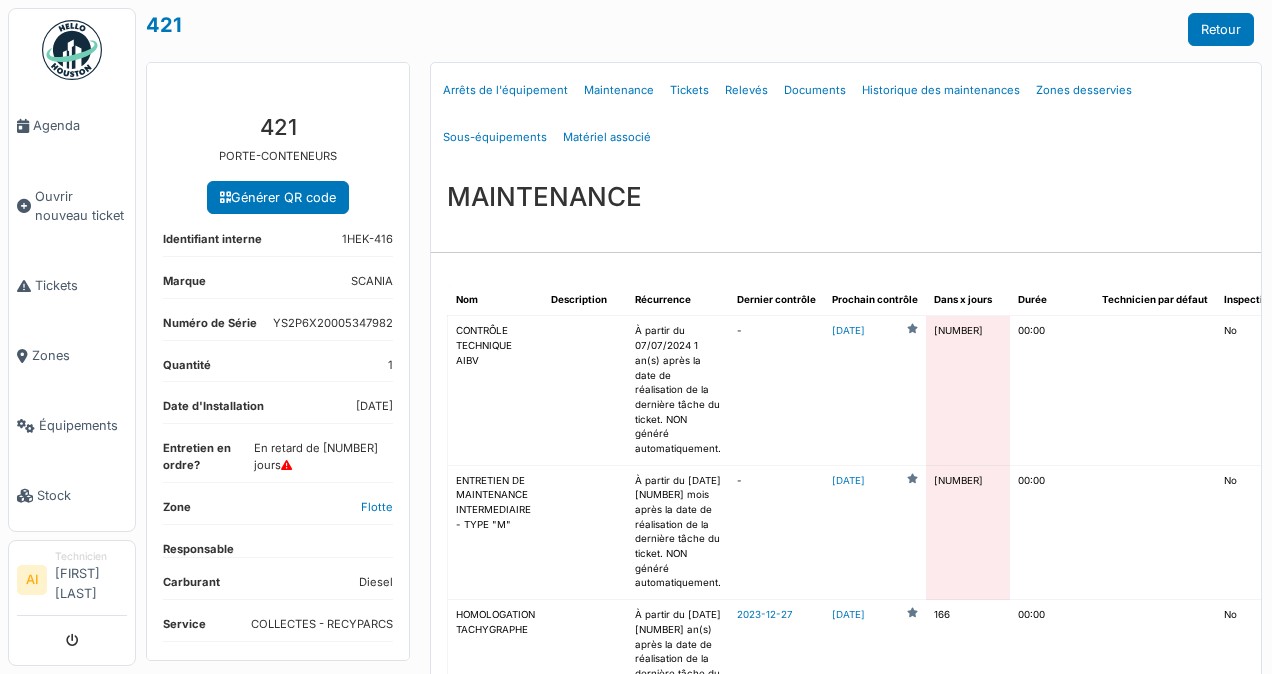 scroll, scrollTop: 0, scrollLeft: 0, axis: both 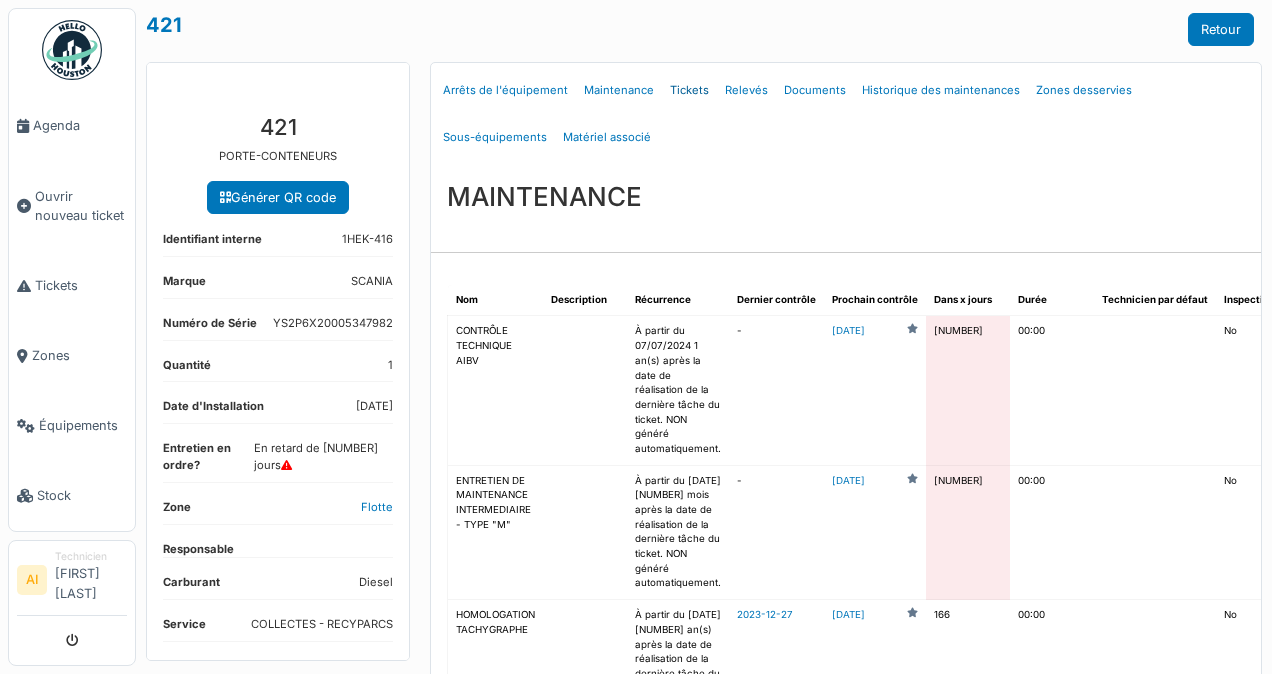 click on "Tickets" at bounding box center (689, 90) 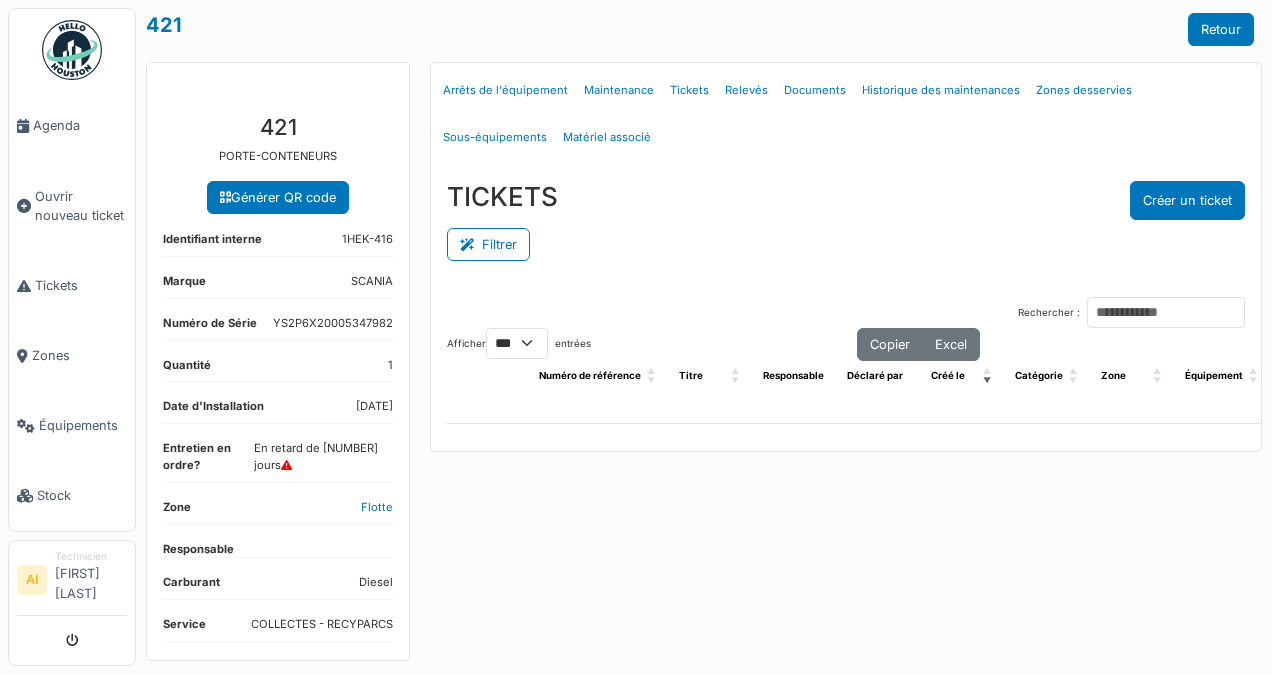 select on "***" 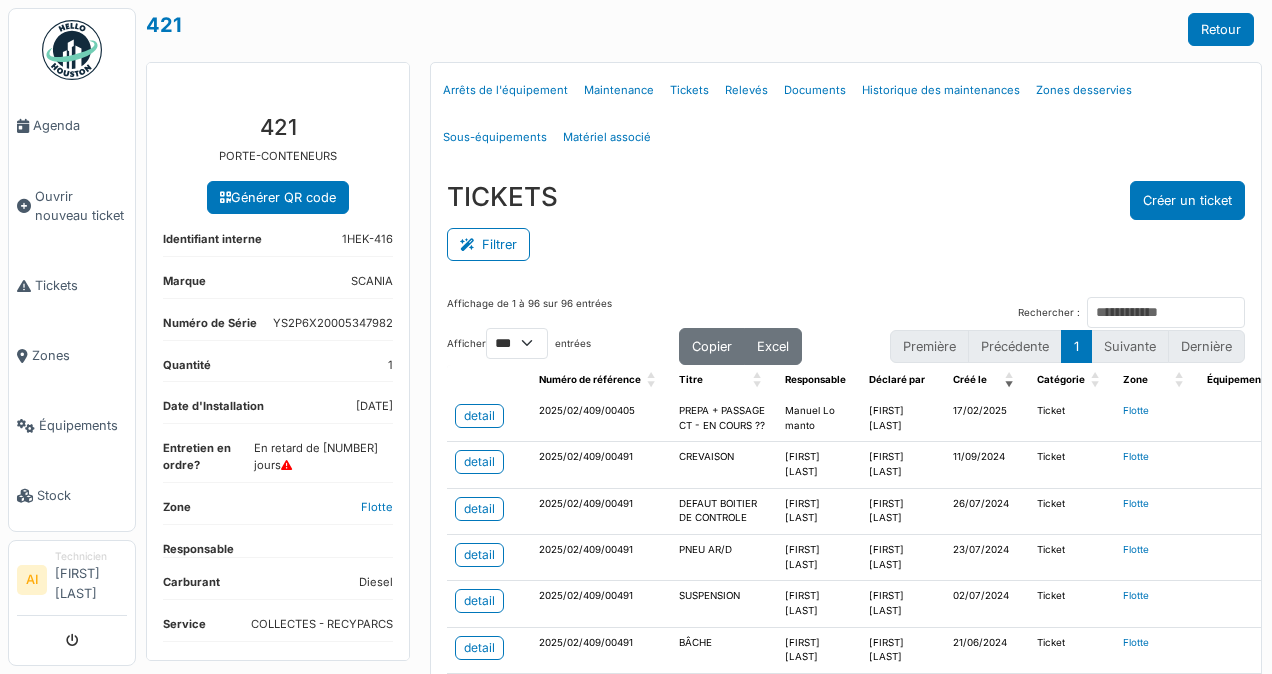 click on "Flotte" at bounding box center (1157, 465) 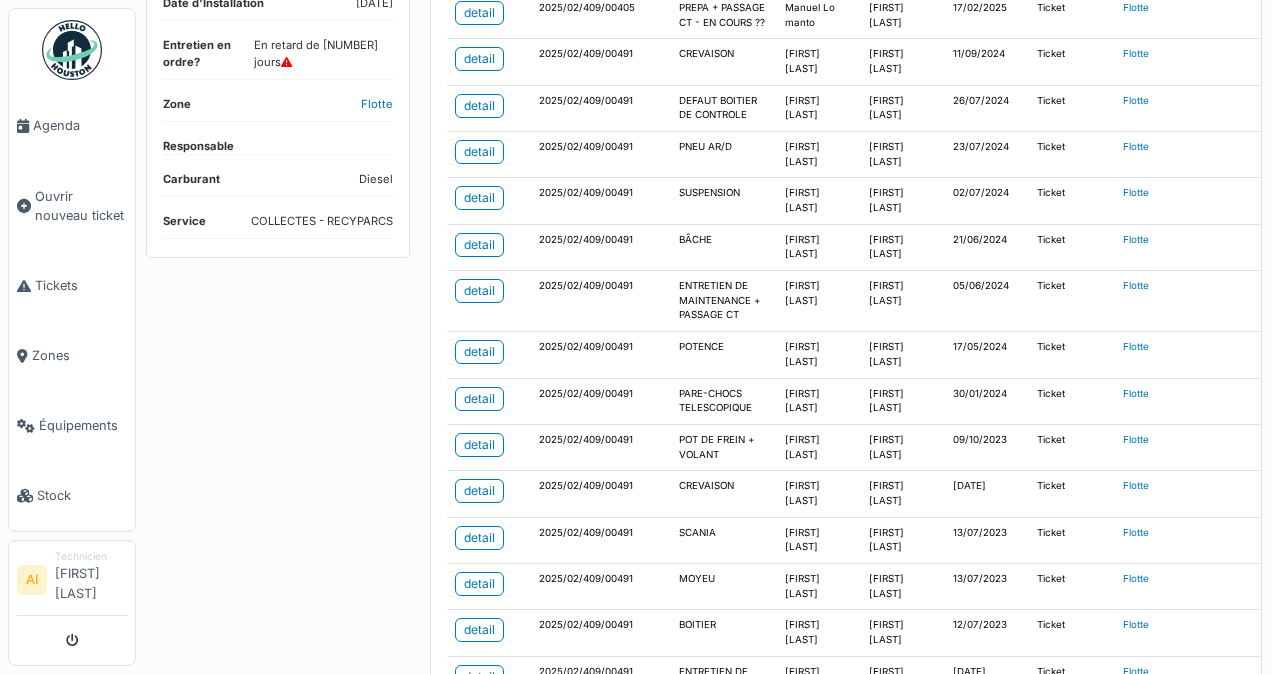 scroll, scrollTop: 408, scrollLeft: 0, axis: vertical 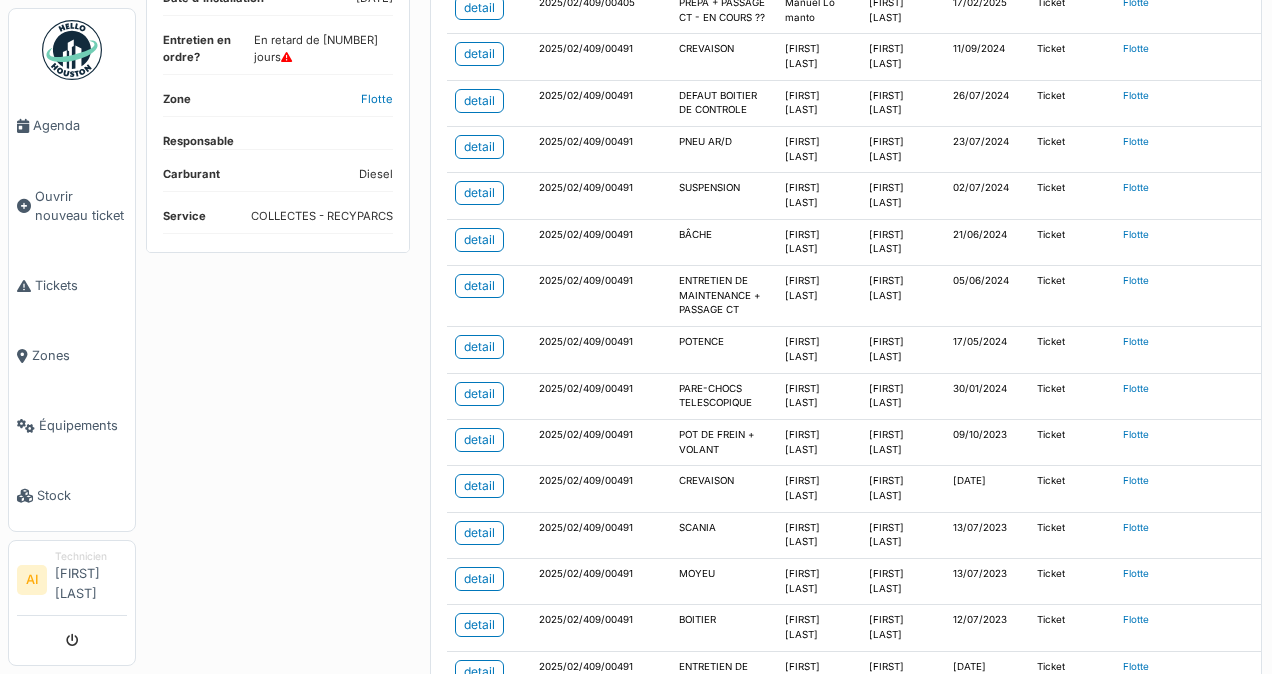 click on "[FIRST] [LAST]" at bounding box center [903, 396] 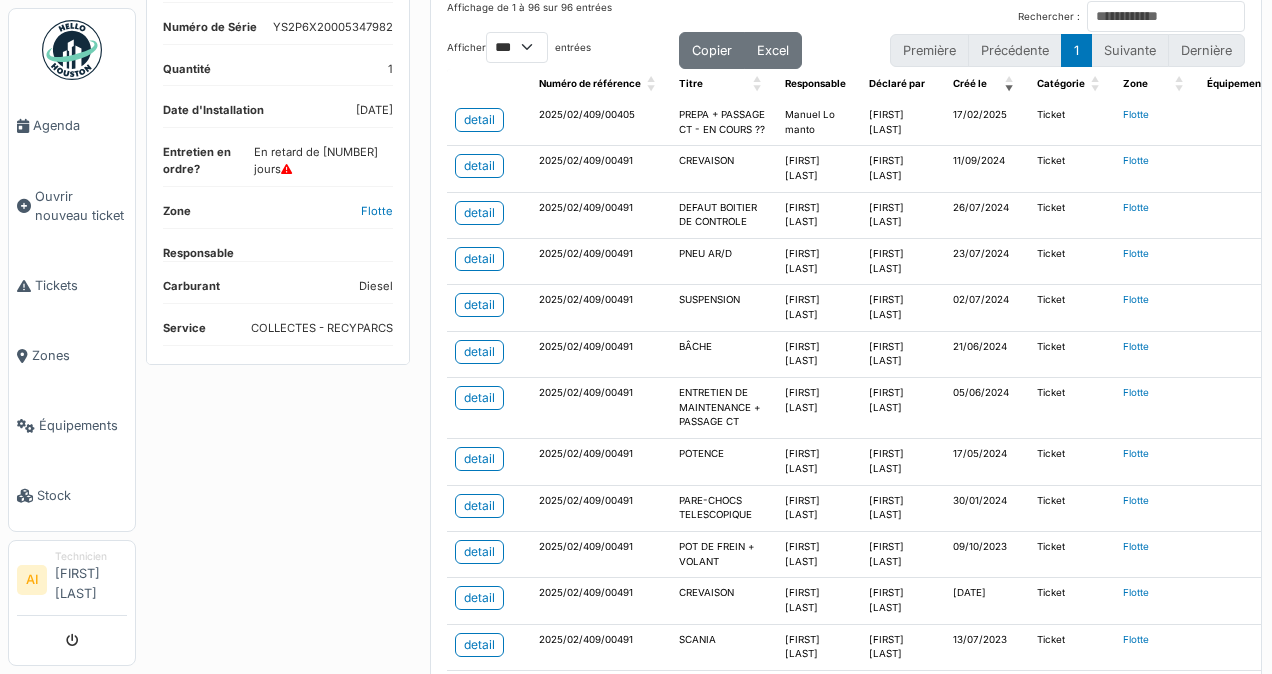 scroll, scrollTop: 292, scrollLeft: 0, axis: vertical 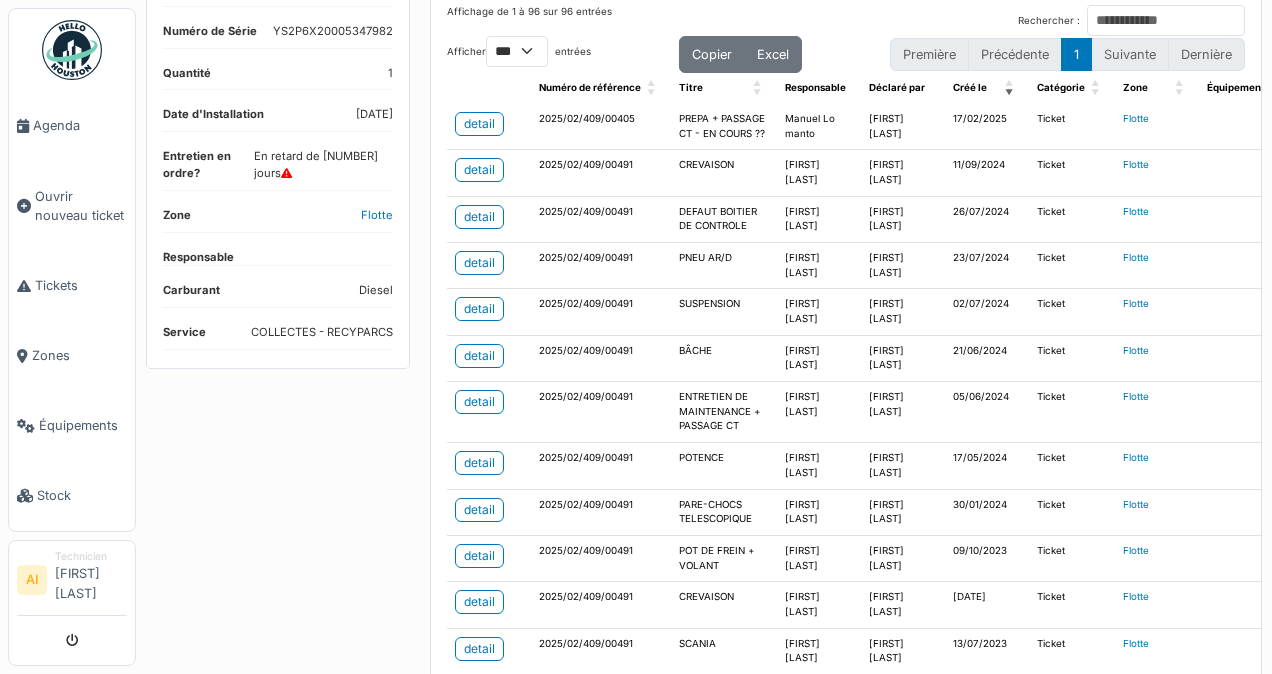 click on "detail" at bounding box center [479, 510] 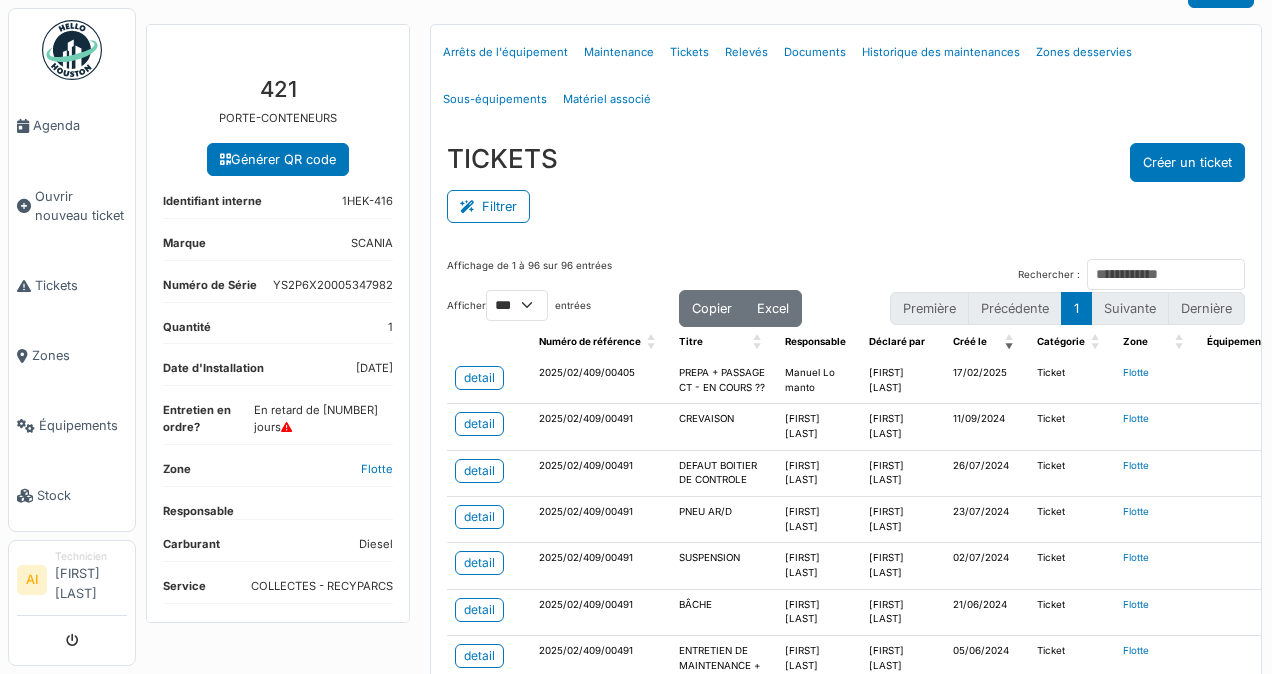 scroll, scrollTop: 0, scrollLeft: 0, axis: both 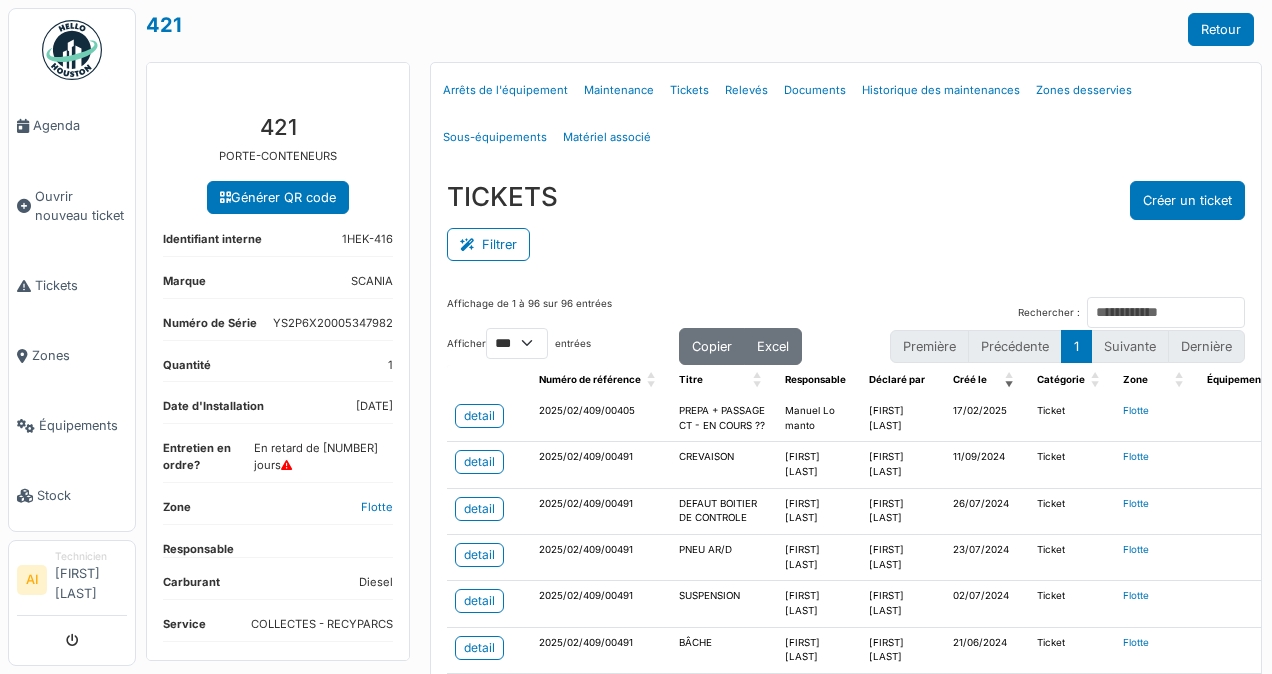 click on "Tickets" at bounding box center (72, 286) 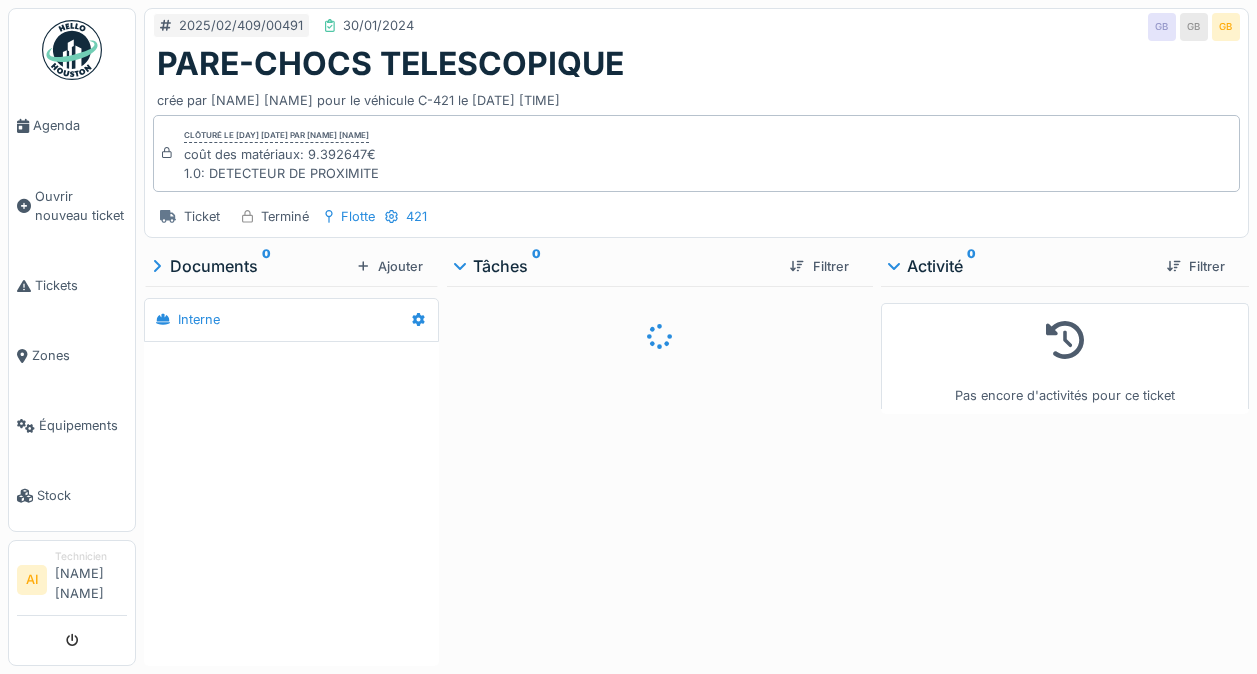 scroll, scrollTop: 0, scrollLeft: 0, axis: both 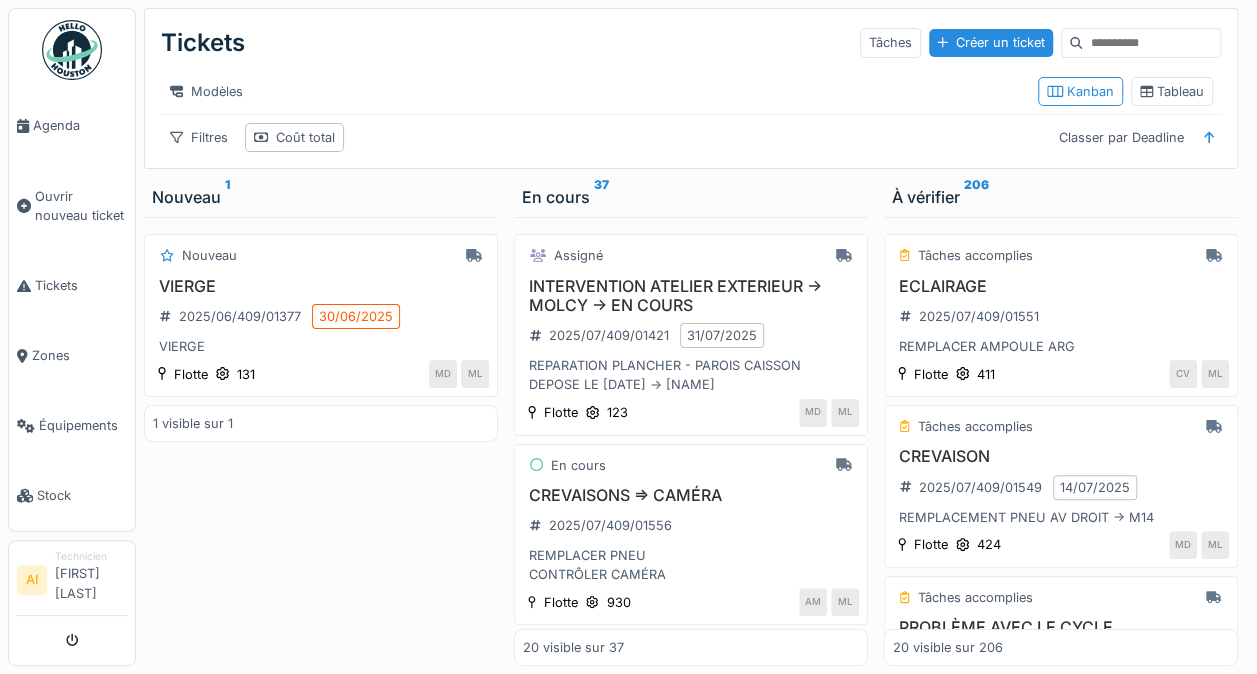 click on "Tableau" at bounding box center [1172, 91] 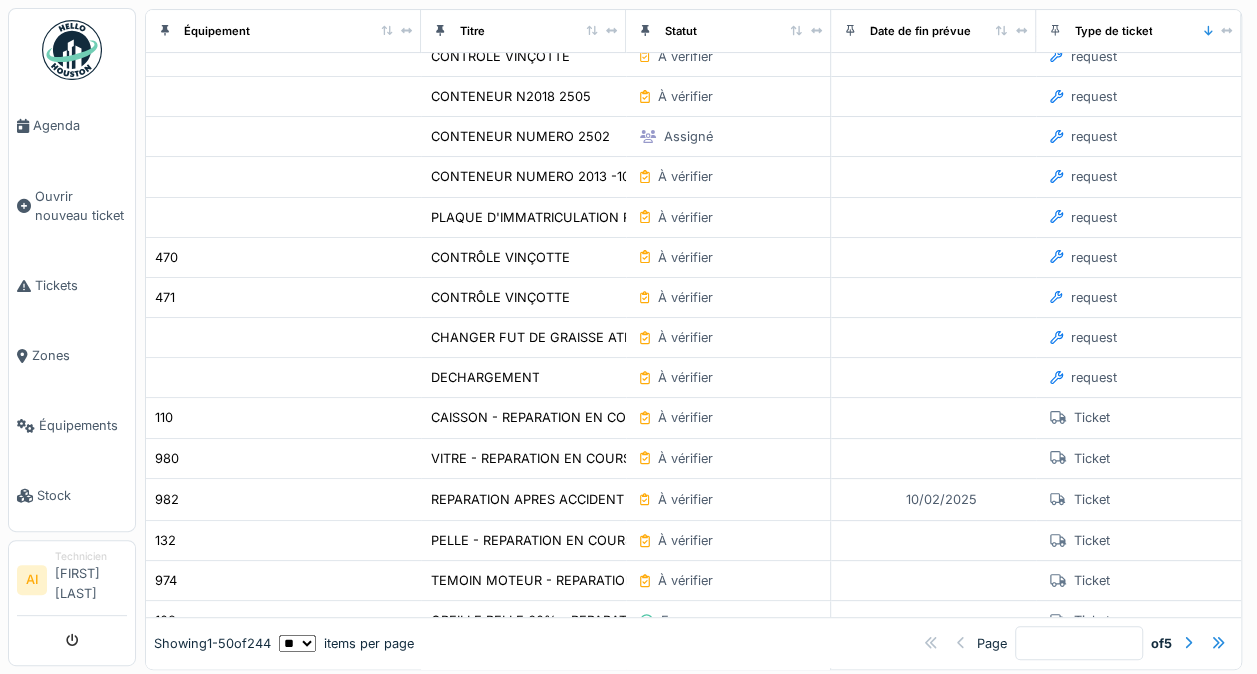click on "À vérifier" at bounding box center [685, 257] 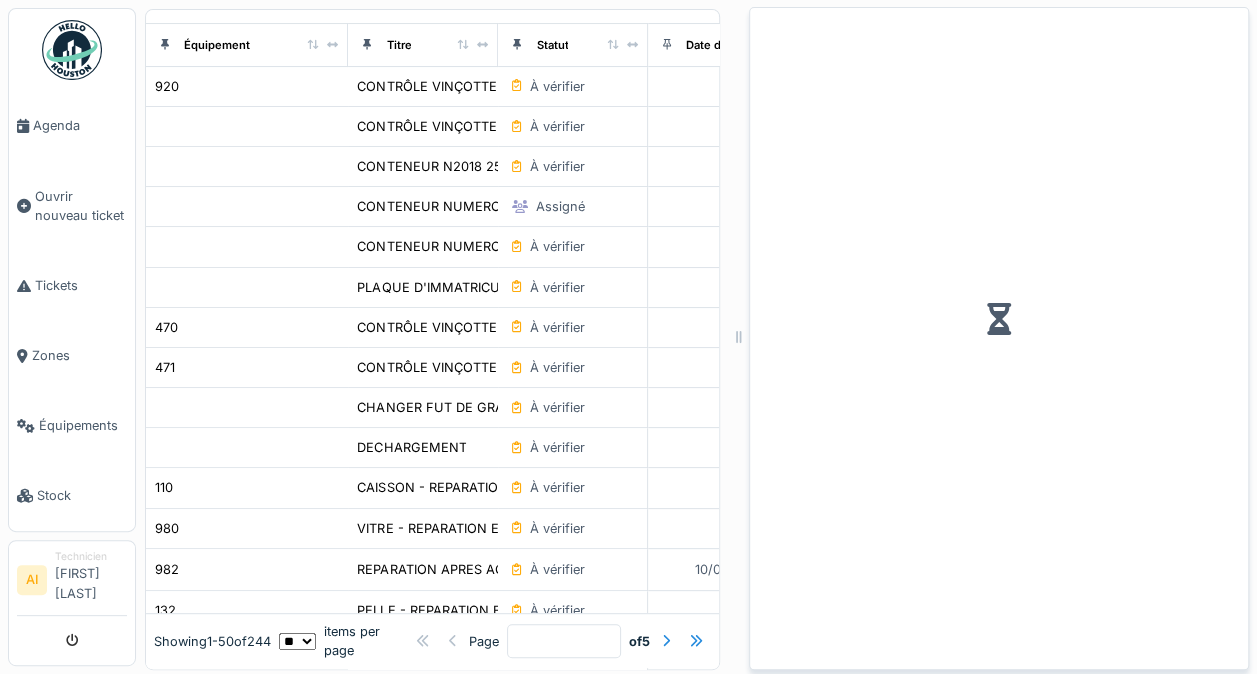 click at bounding box center [739, 337] 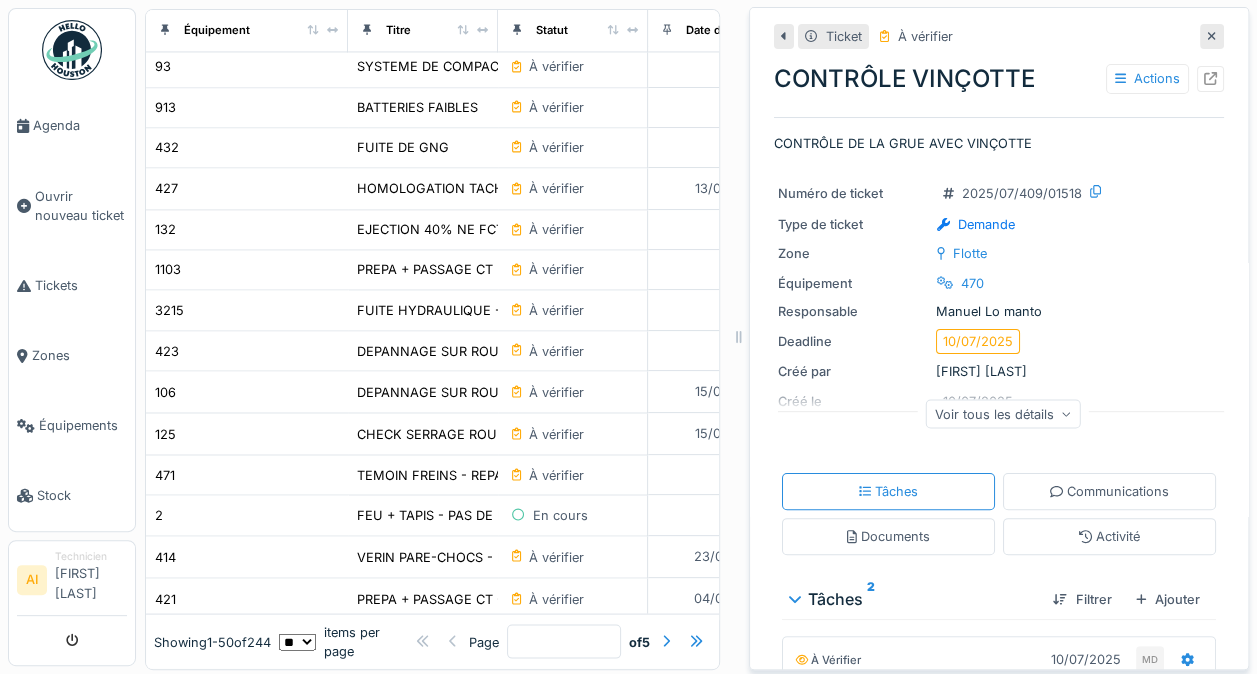 scroll, scrollTop: 1628, scrollLeft: 0, axis: vertical 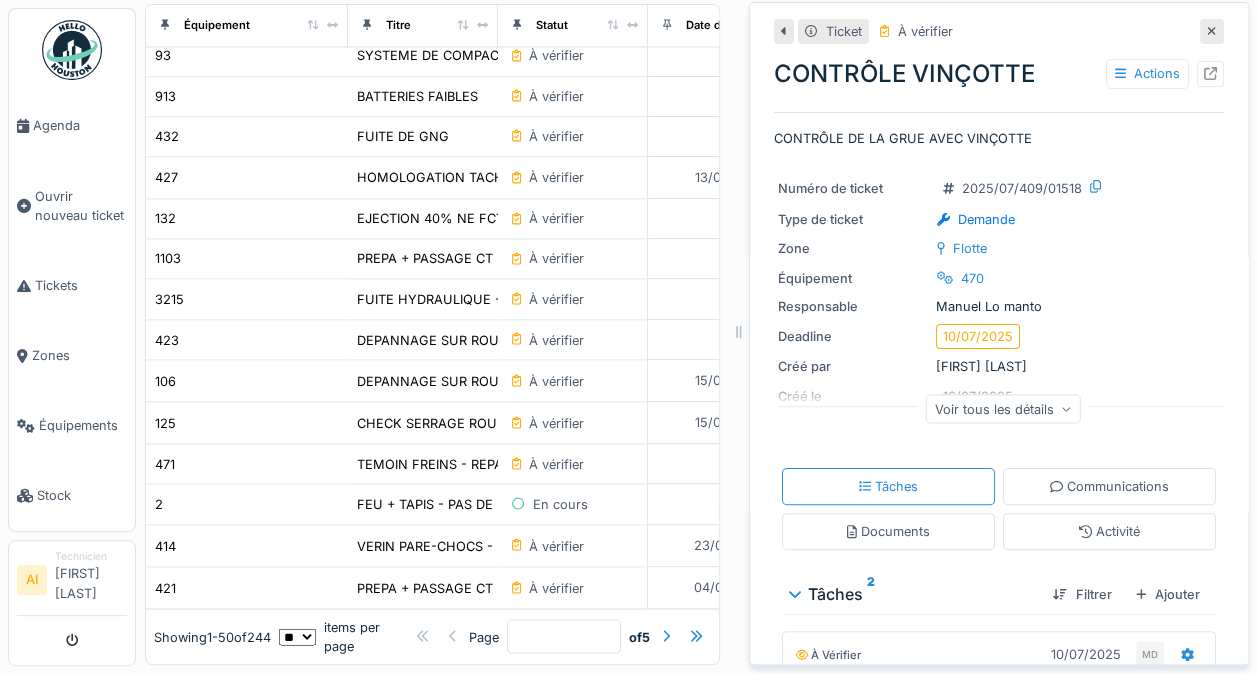 click on "PREPA + PASSAGE CT - EN COURS ??" at bounding box center (474, 587) 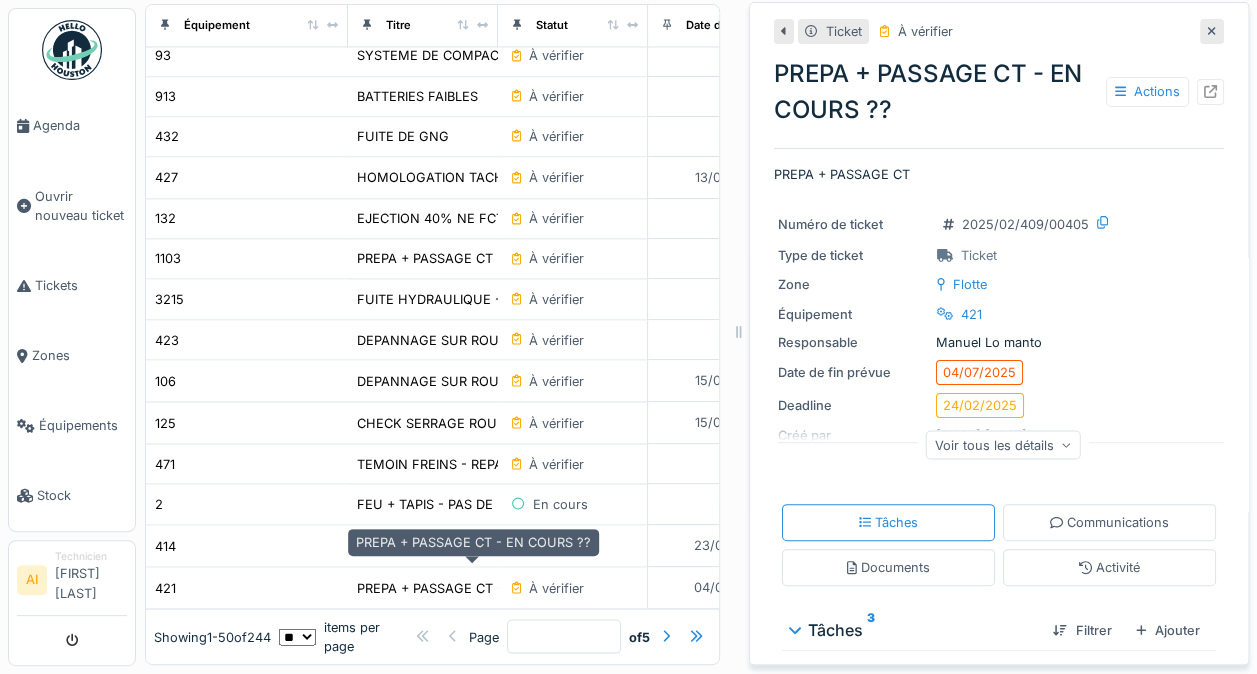 click at bounding box center (1210, 91) 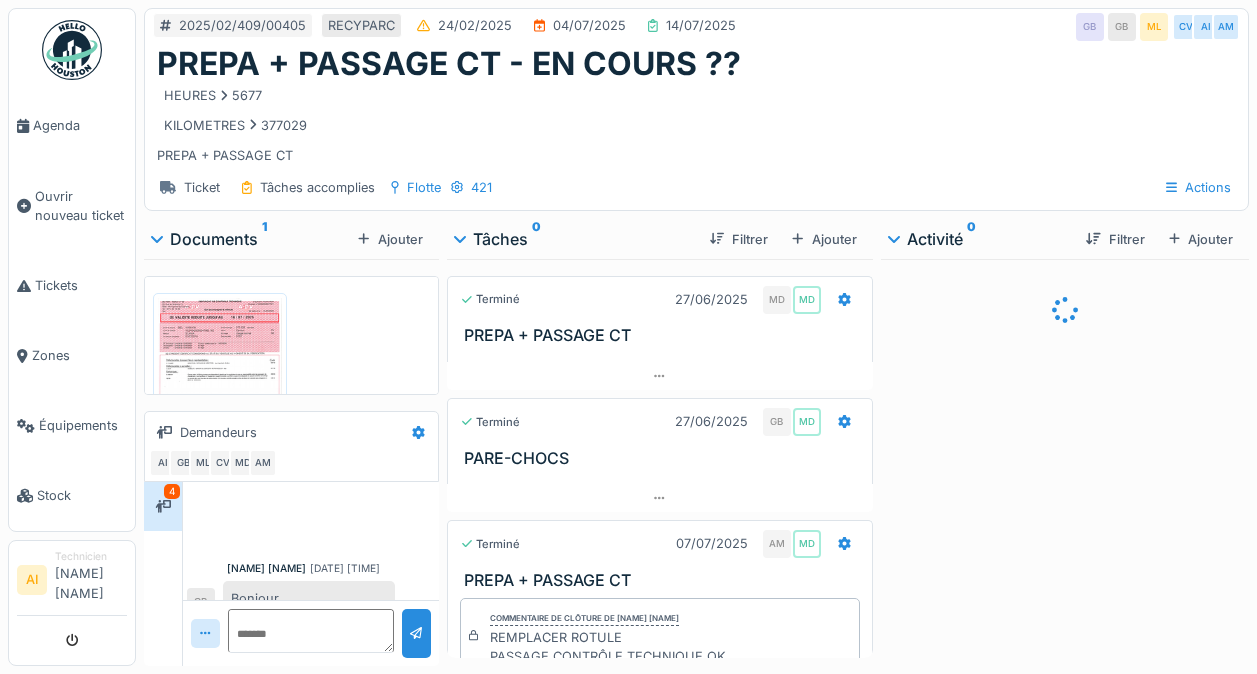 scroll, scrollTop: 0, scrollLeft: 0, axis: both 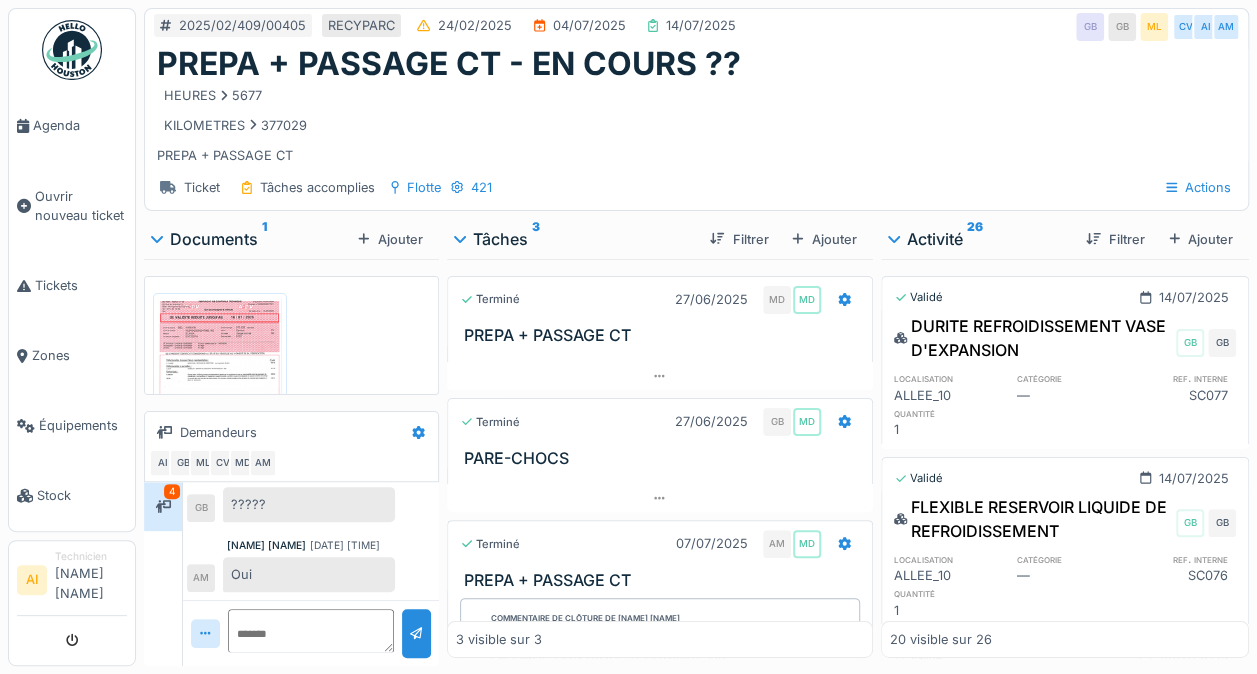 click at bounding box center [844, 421] 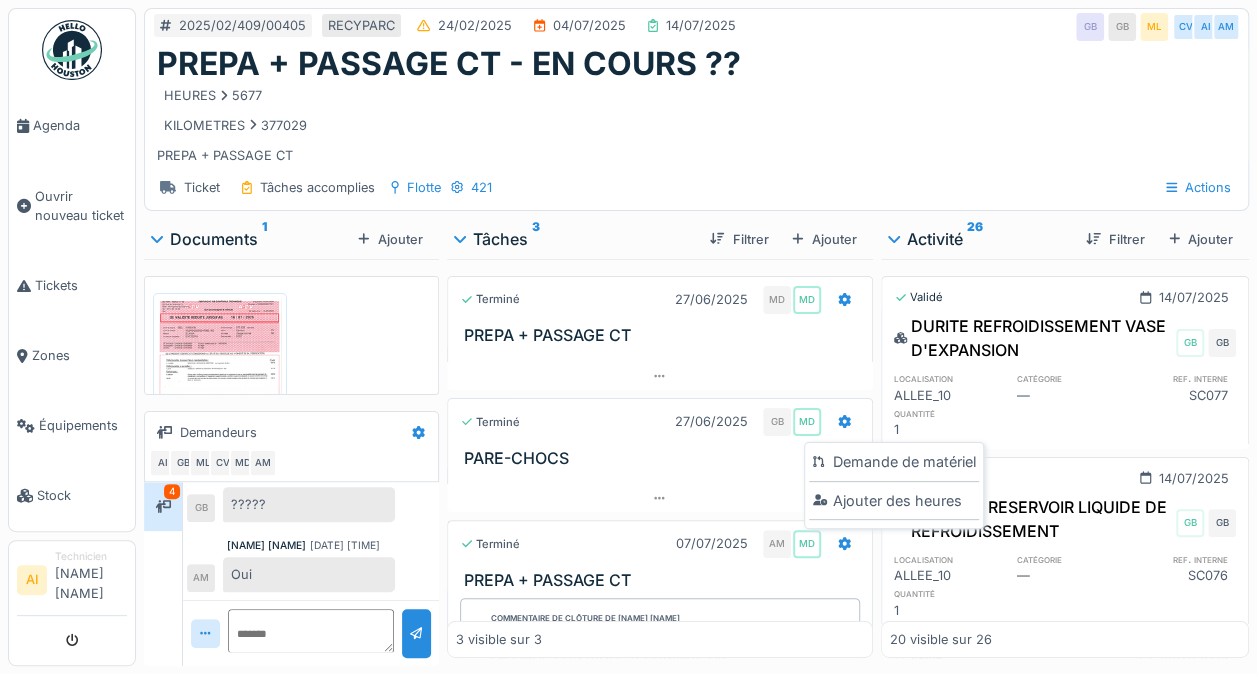 click on "PARE-CHOCS" at bounding box center (664, 458) 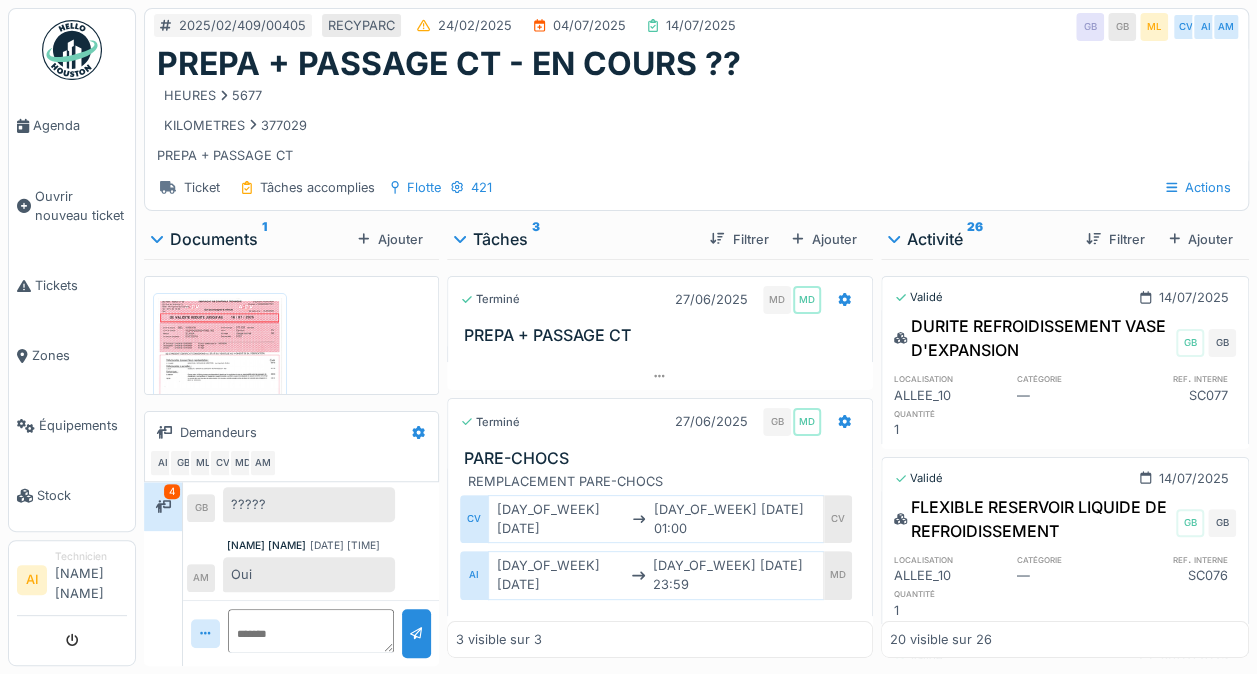 scroll, scrollTop: 10, scrollLeft: 0, axis: vertical 